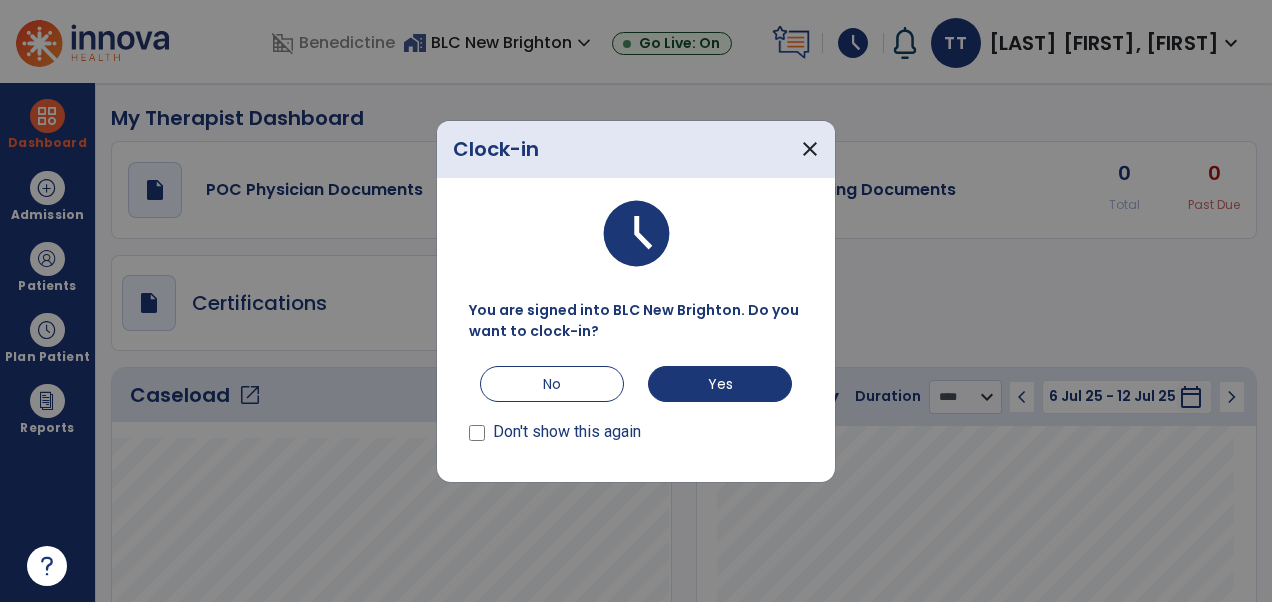 select on "****" 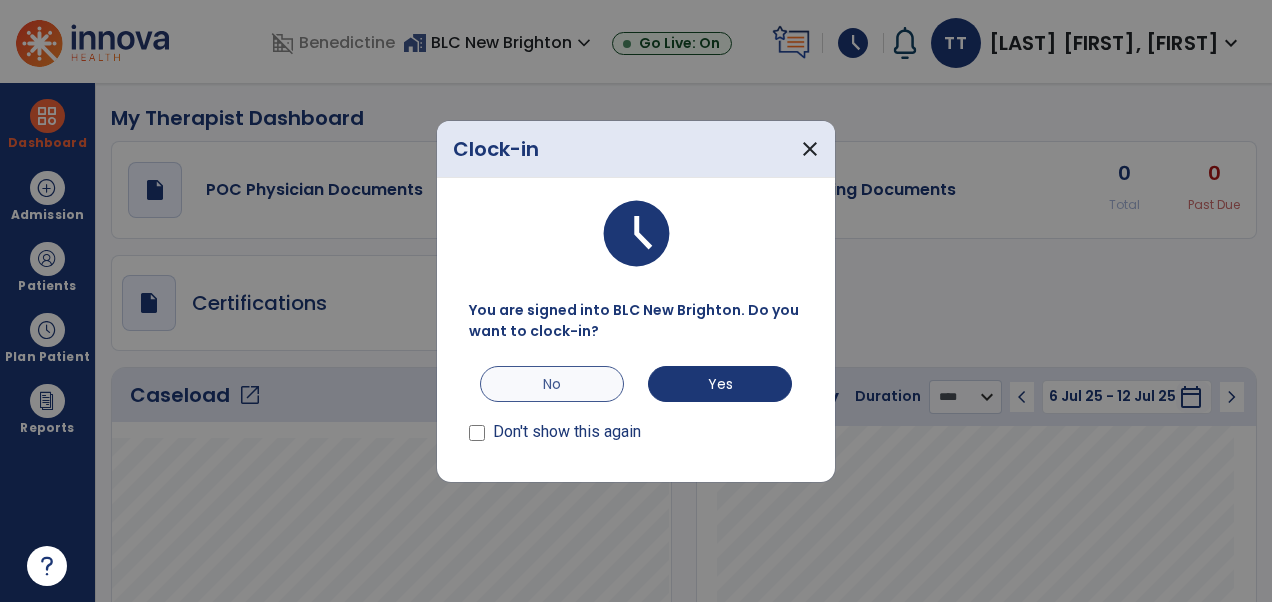 scroll, scrollTop: 0, scrollLeft: 0, axis: both 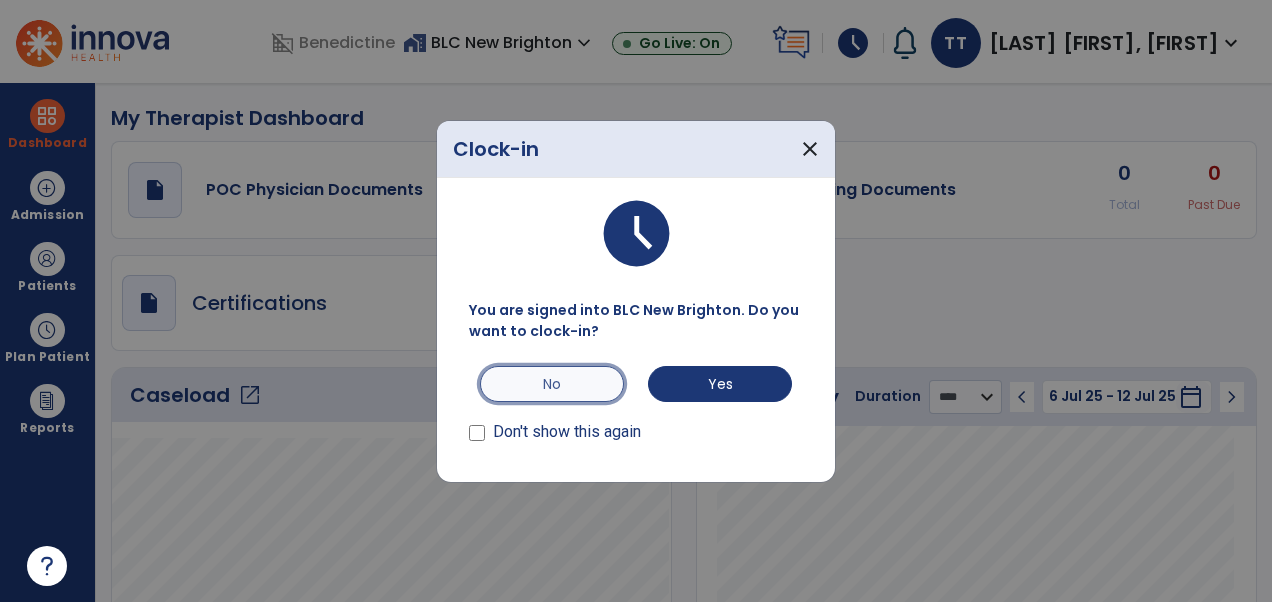 click on "No" at bounding box center (552, 384) 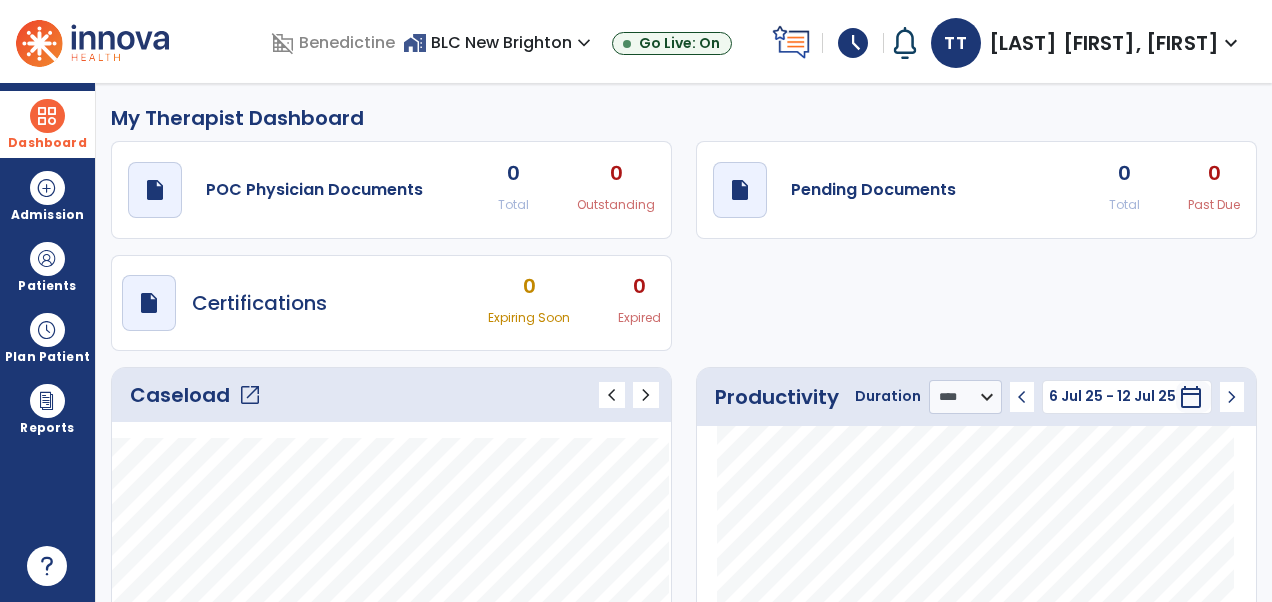 click at bounding box center [47, 116] 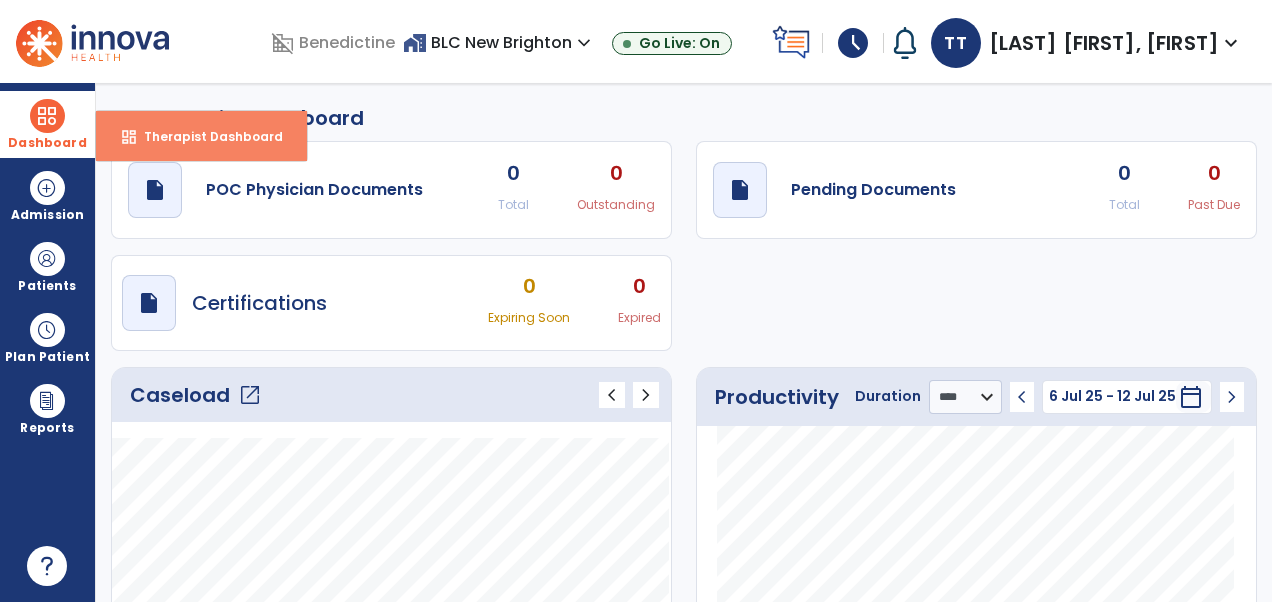 click on "Therapist Dashboard" at bounding box center [205, 136] 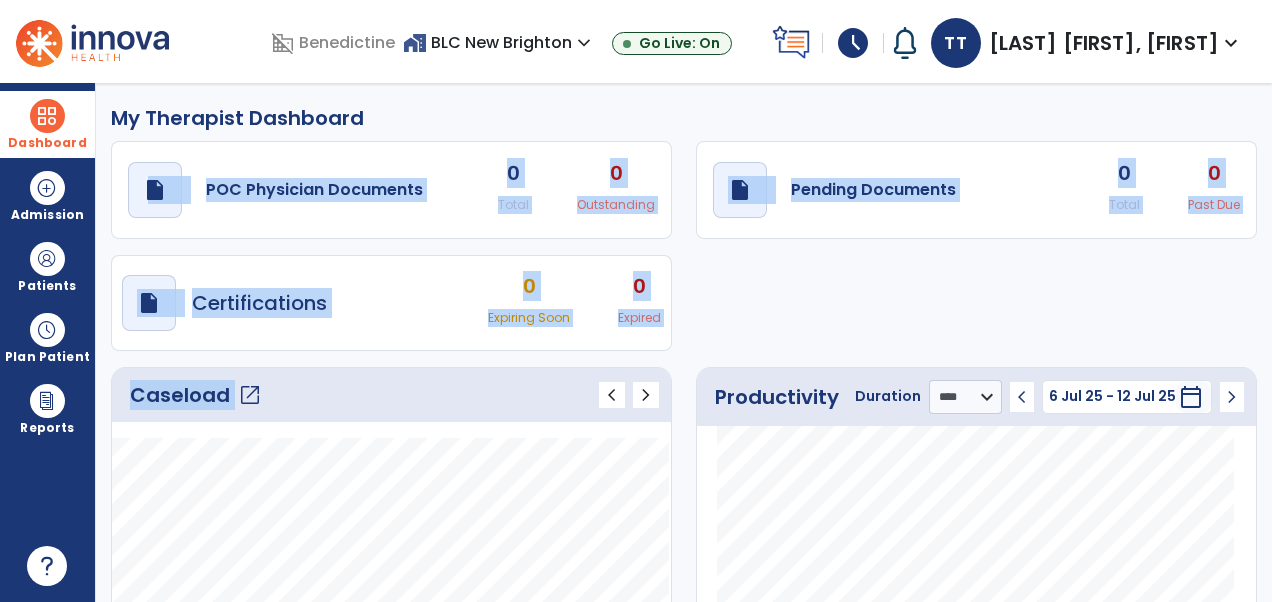 drag, startPoint x: 142, startPoint y: 136, endPoint x: 390, endPoint y: 394, distance: 357.8659 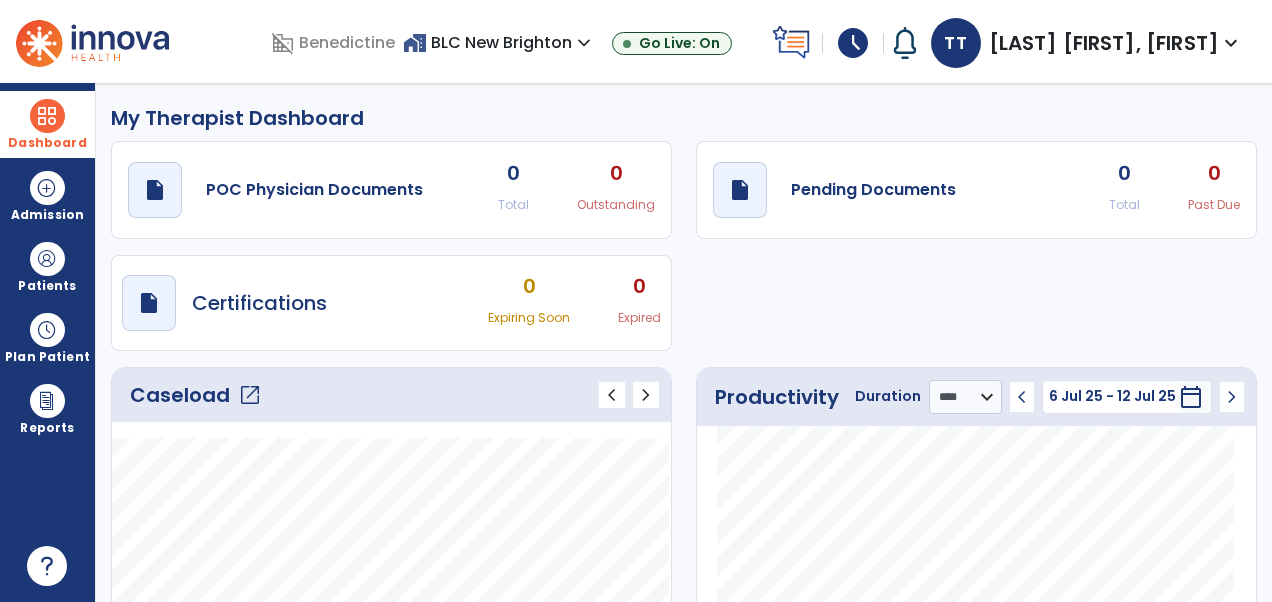 click on "open_in_new" 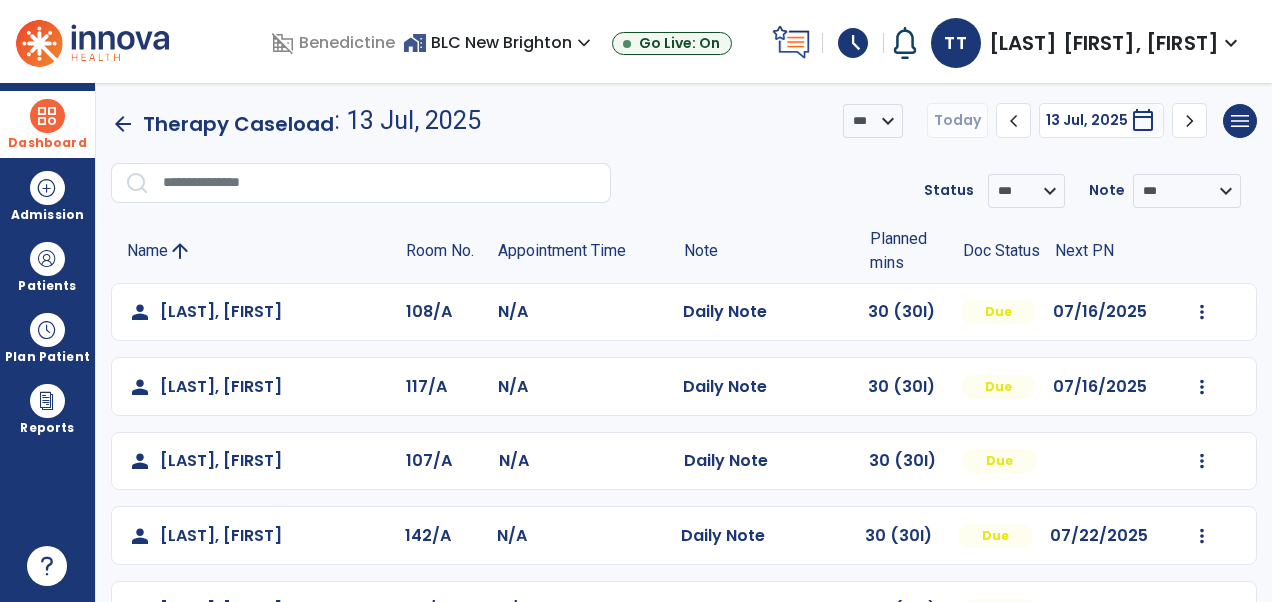 click on "person   [LAST], [FIRST]  [NUMBER]/[LETTER] [LETTER]/[LETTER]  Daily Note   30 (30I)  Due 07/22/2025  Mark Visit As Complete   Reset Note   Open Document   G + C Mins" 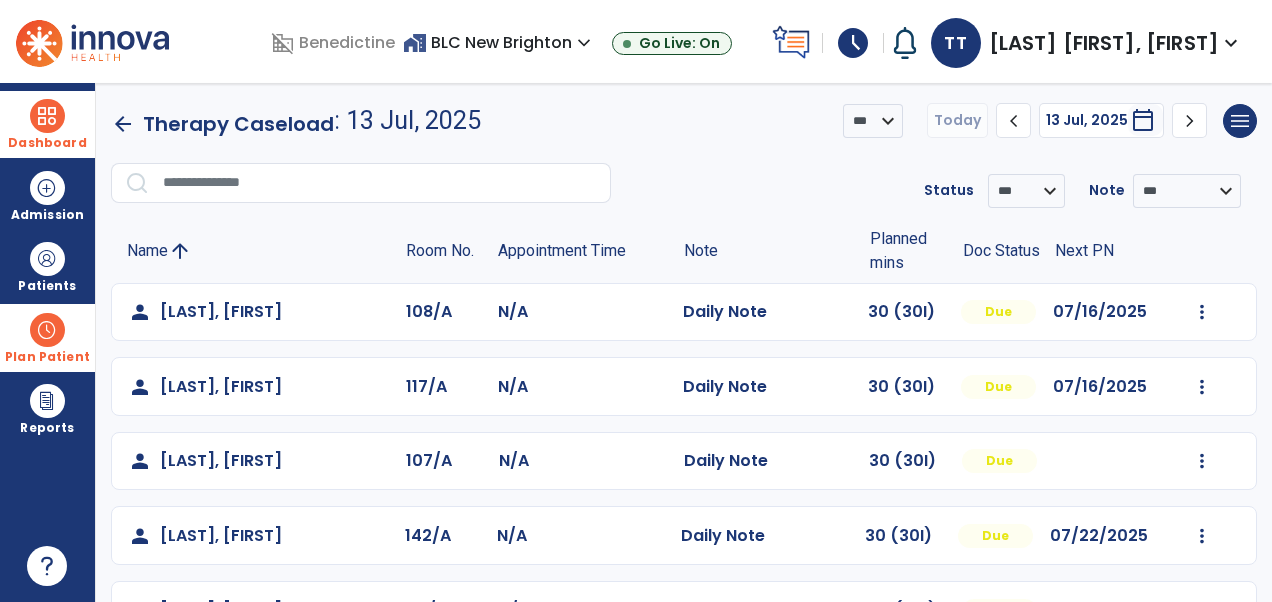 click at bounding box center [47, 330] 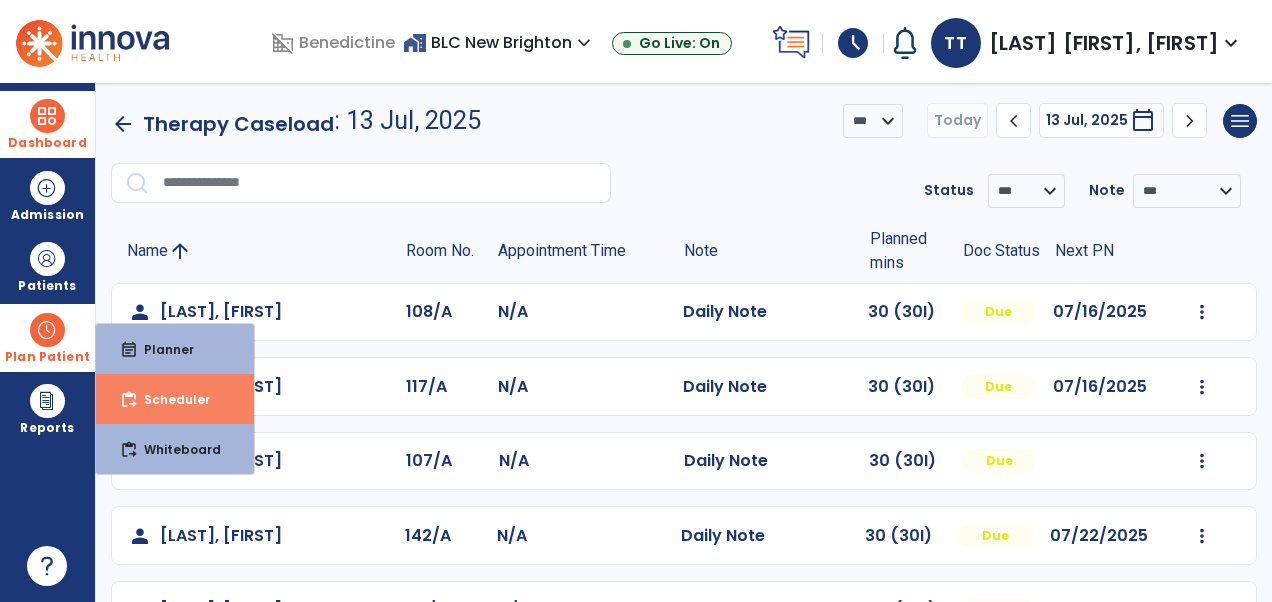 click on "Scheduler" at bounding box center (169, 399) 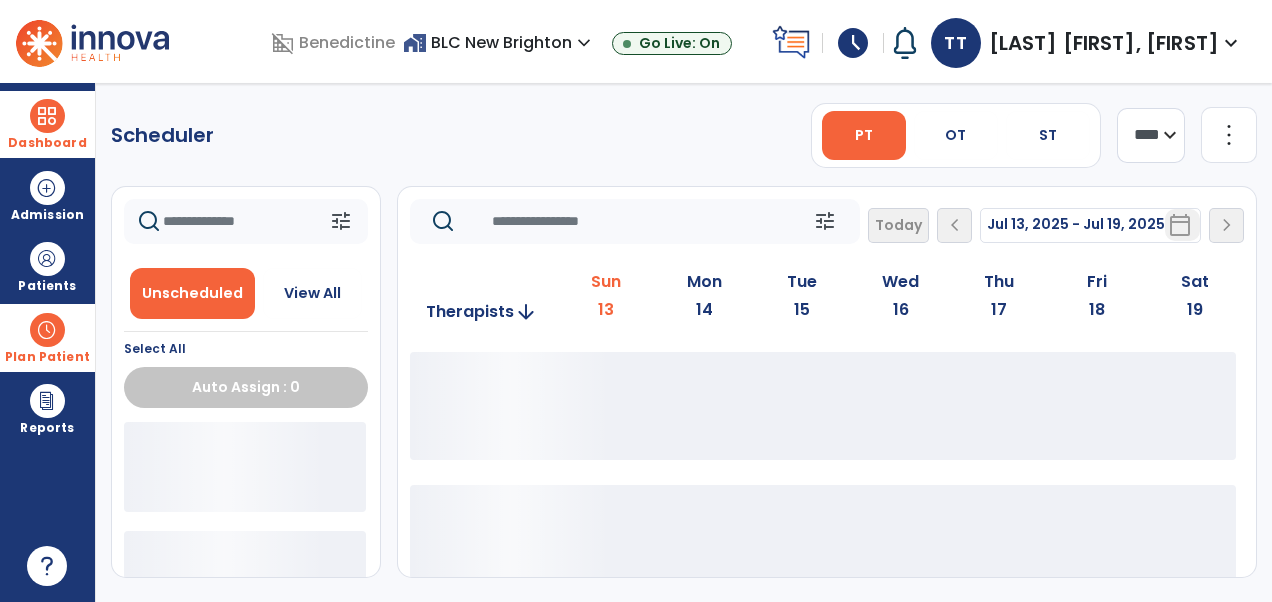 click on "more_vert" 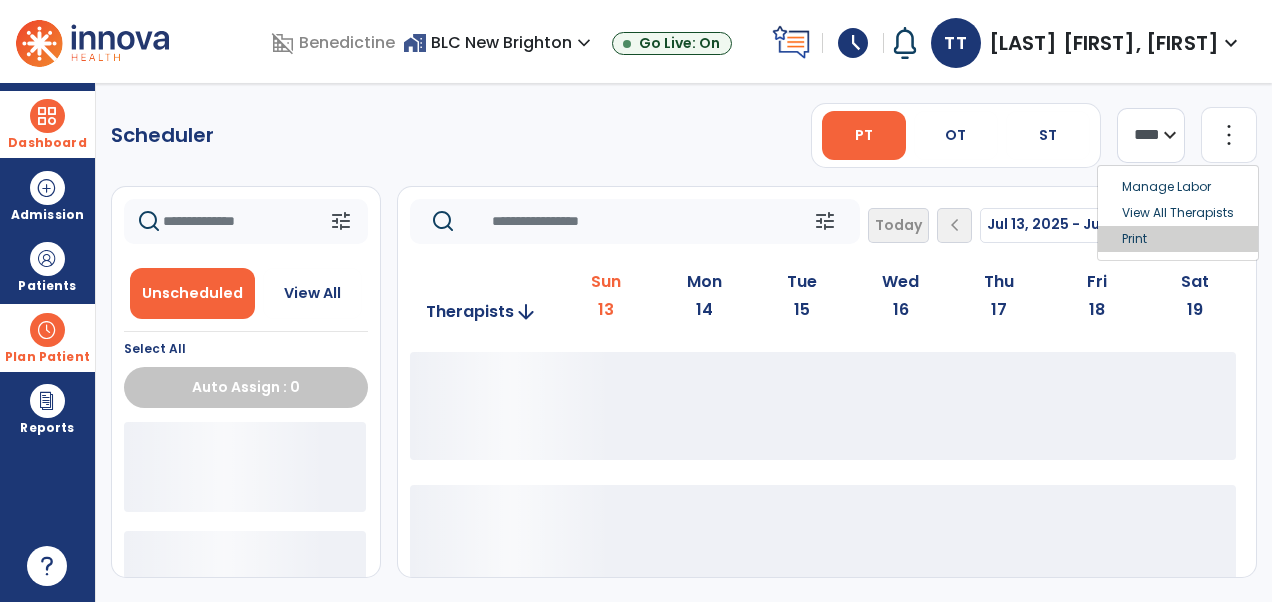 click on "Print" at bounding box center [1178, 239] 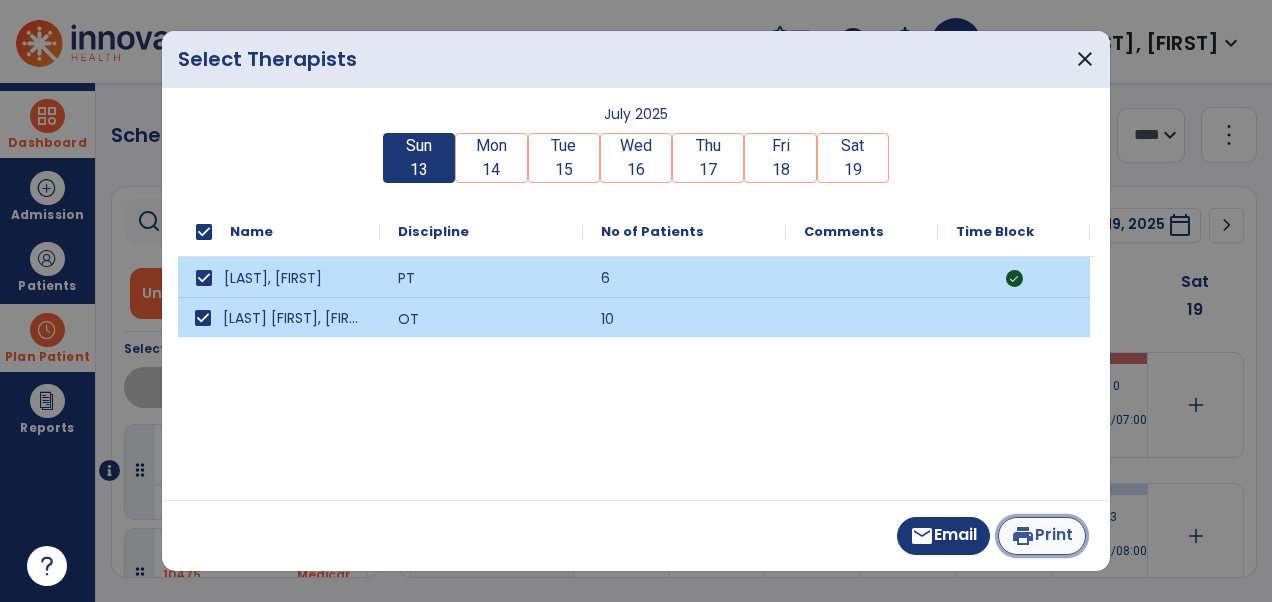 click on "print  Print" at bounding box center (1042, 536) 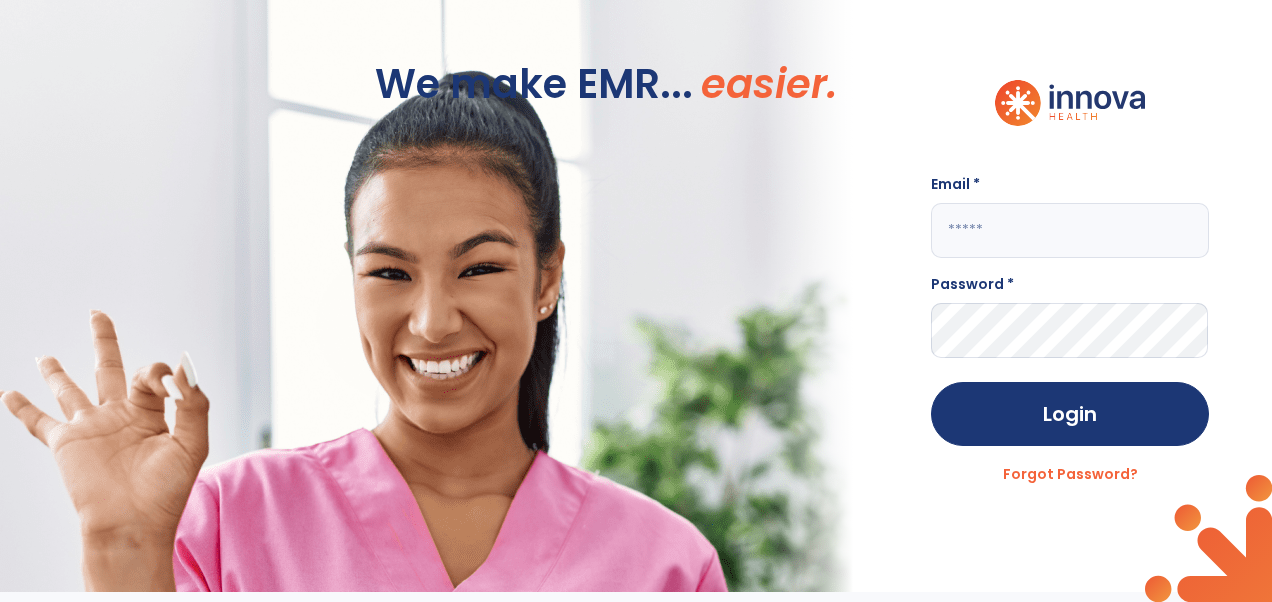click 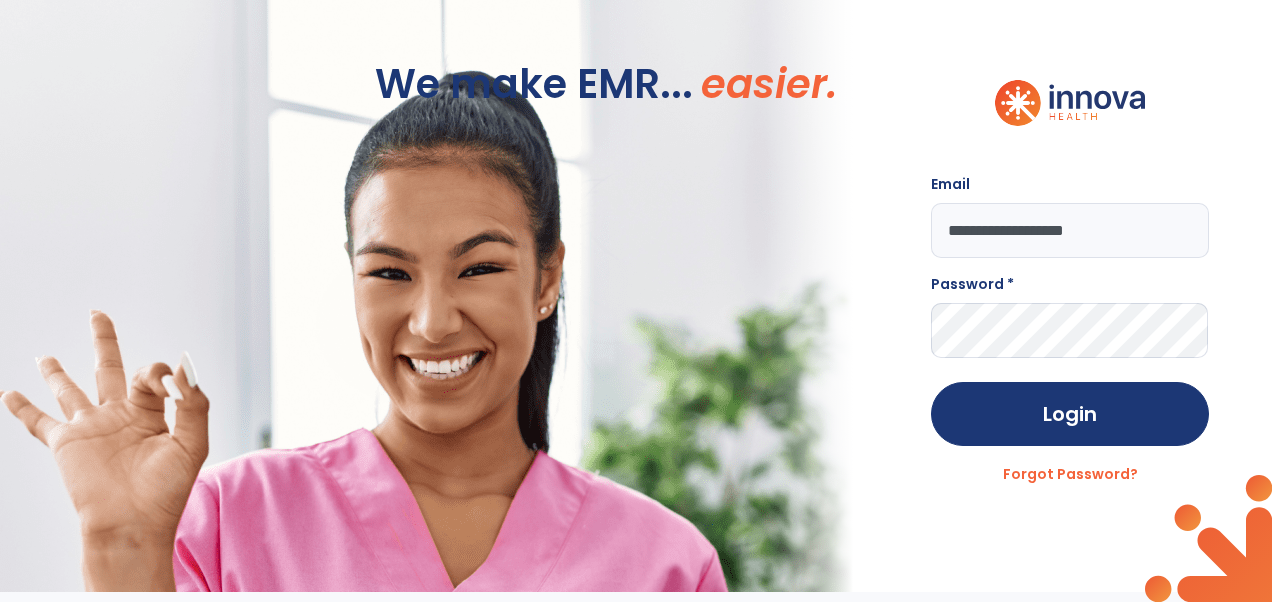 type on "**********" 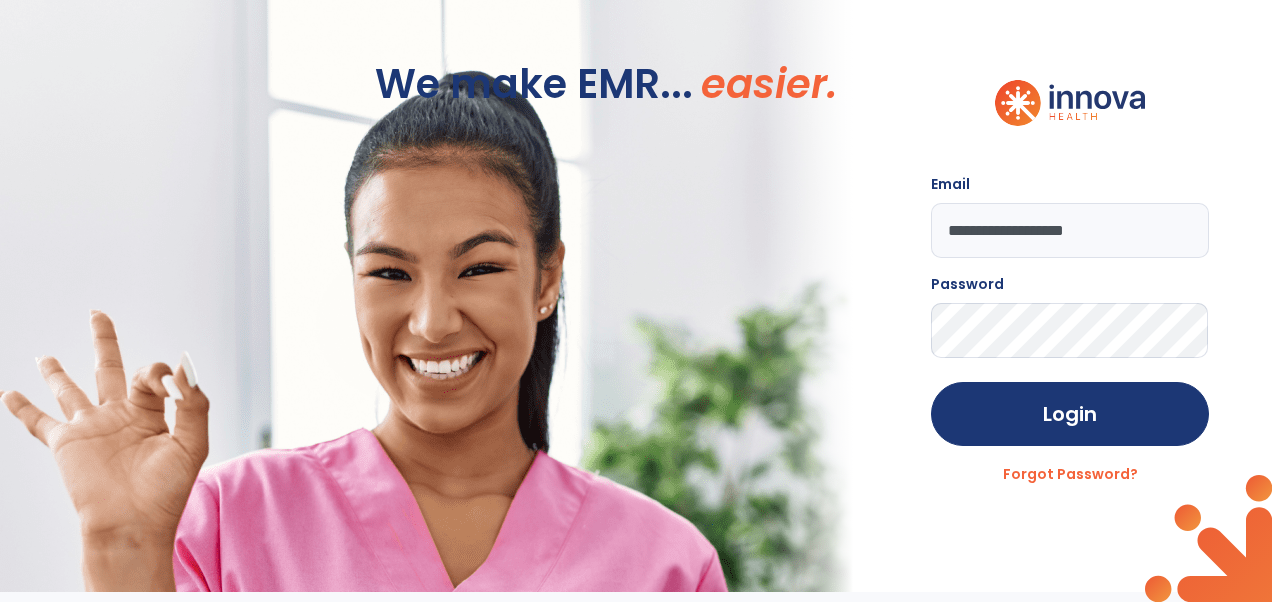 click on "Login" 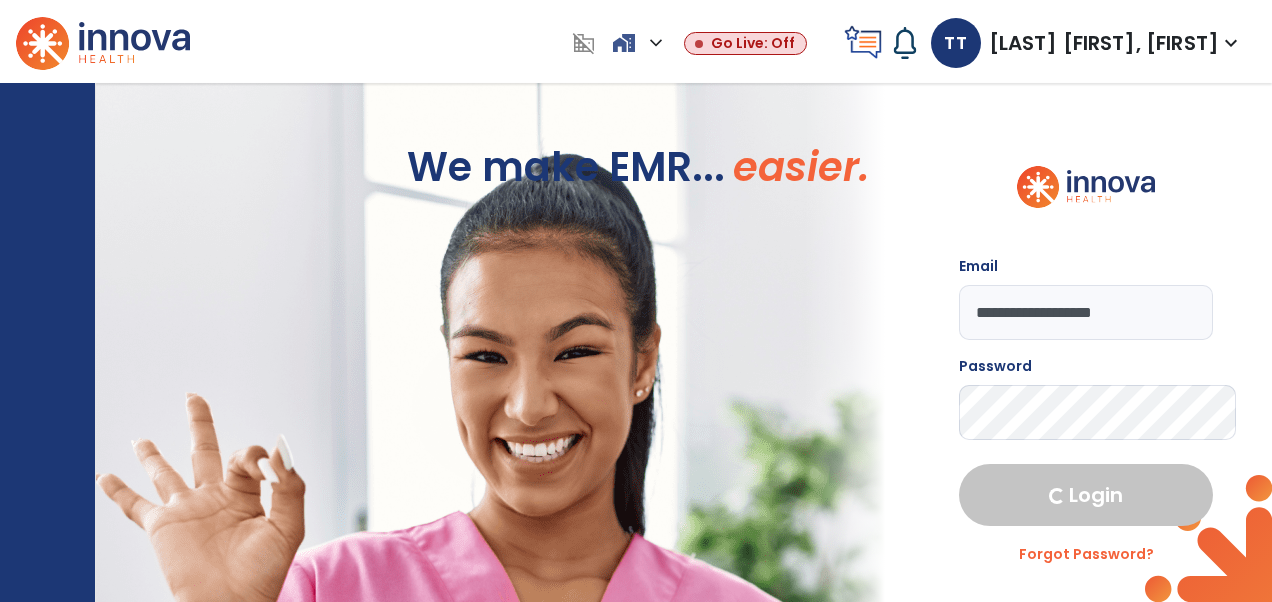 select on "****" 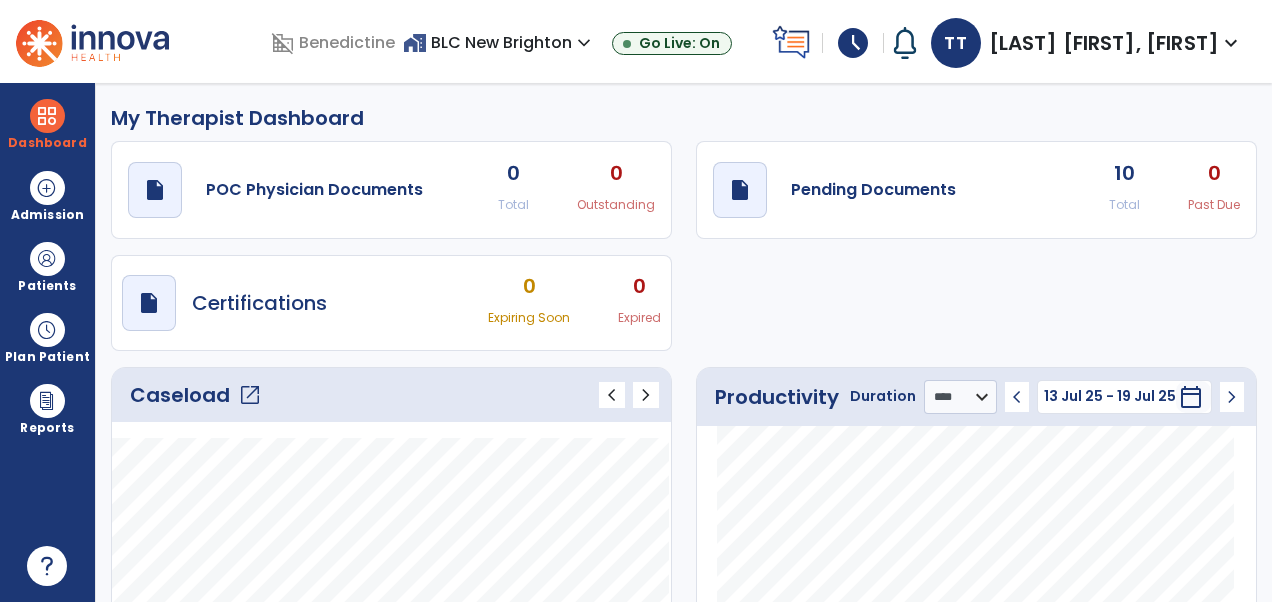 click on "Caseload   open_in_new" 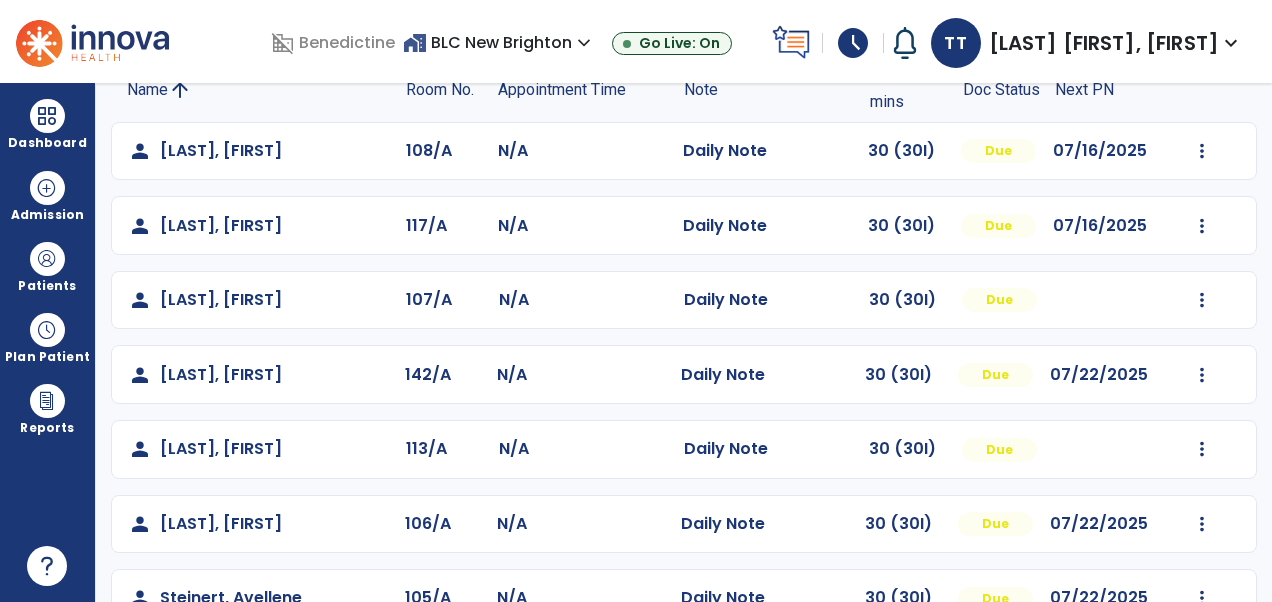 scroll, scrollTop: 166, scrollLeft: 0, axis: vertical 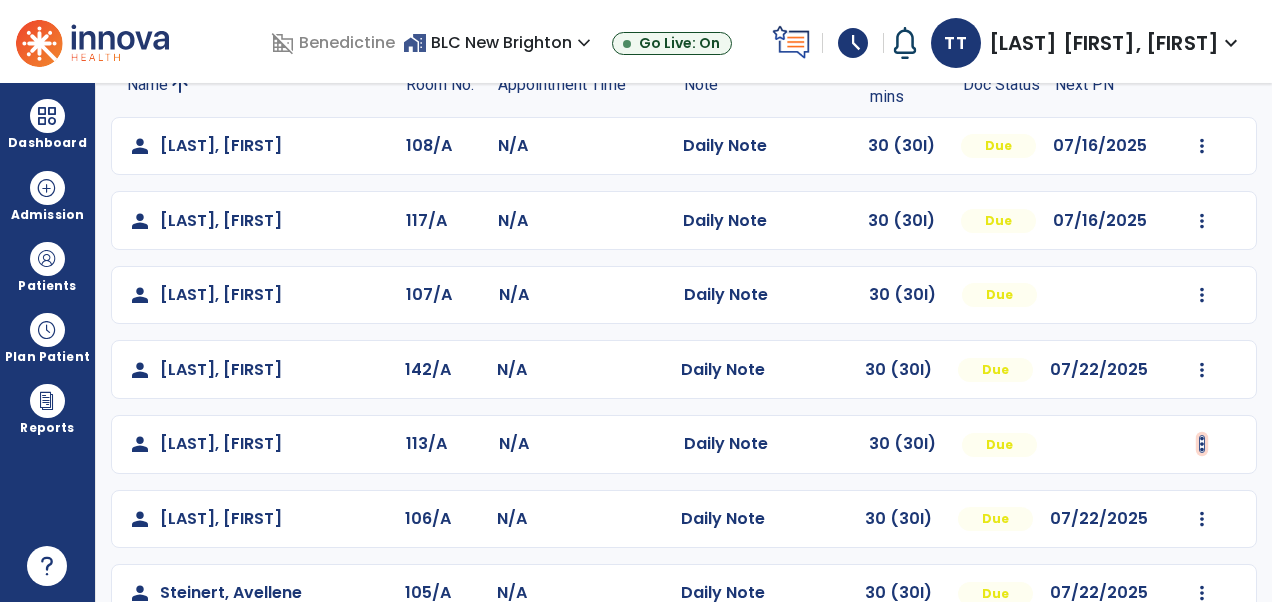 click at bounding box center [1202, 146] 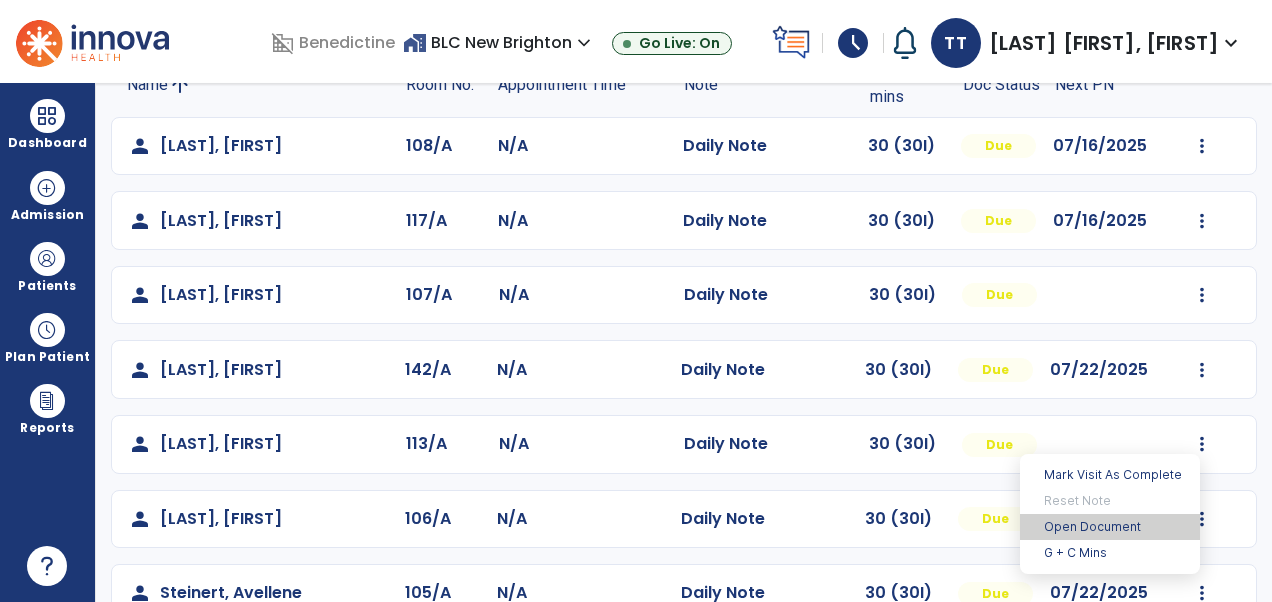 click on "Open Document" at bounding box center [1110, 527] 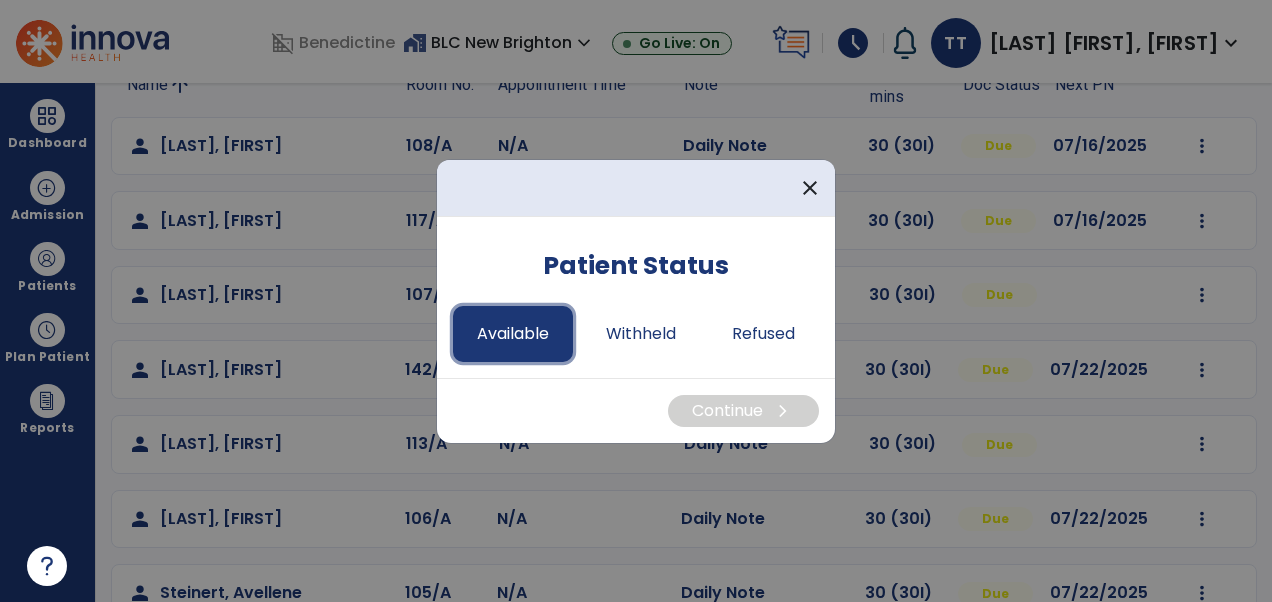 click on "Available" at bounding box center [513, 334] 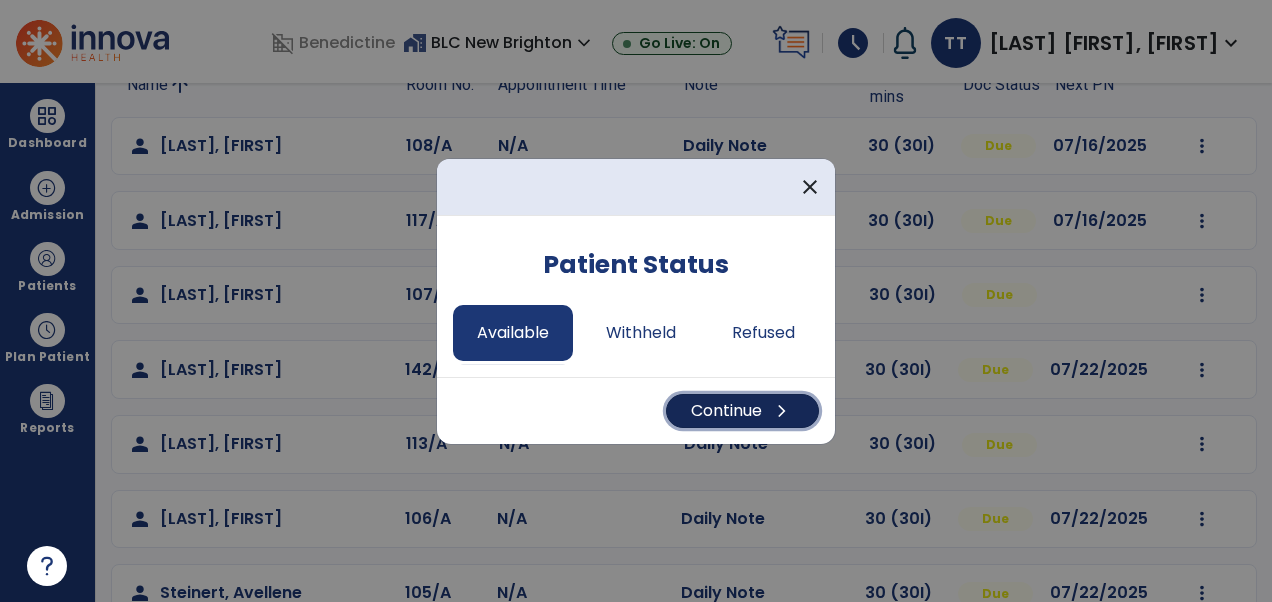click on "Continue   chevron_right" at bounding box center [742, 411] 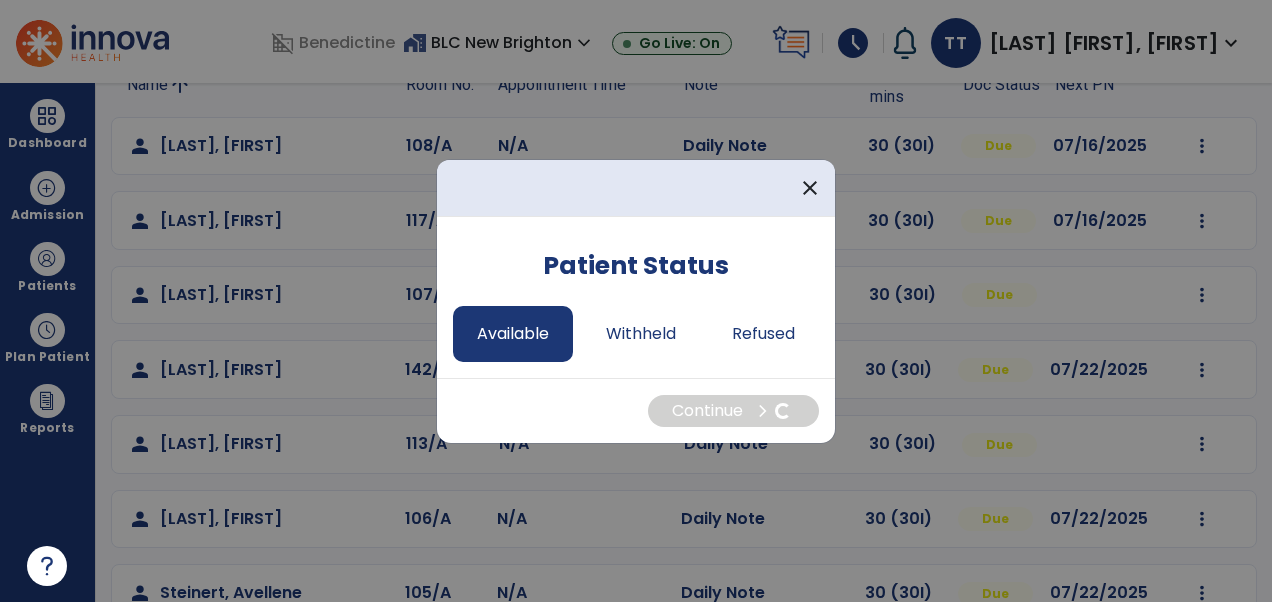 select on "*" 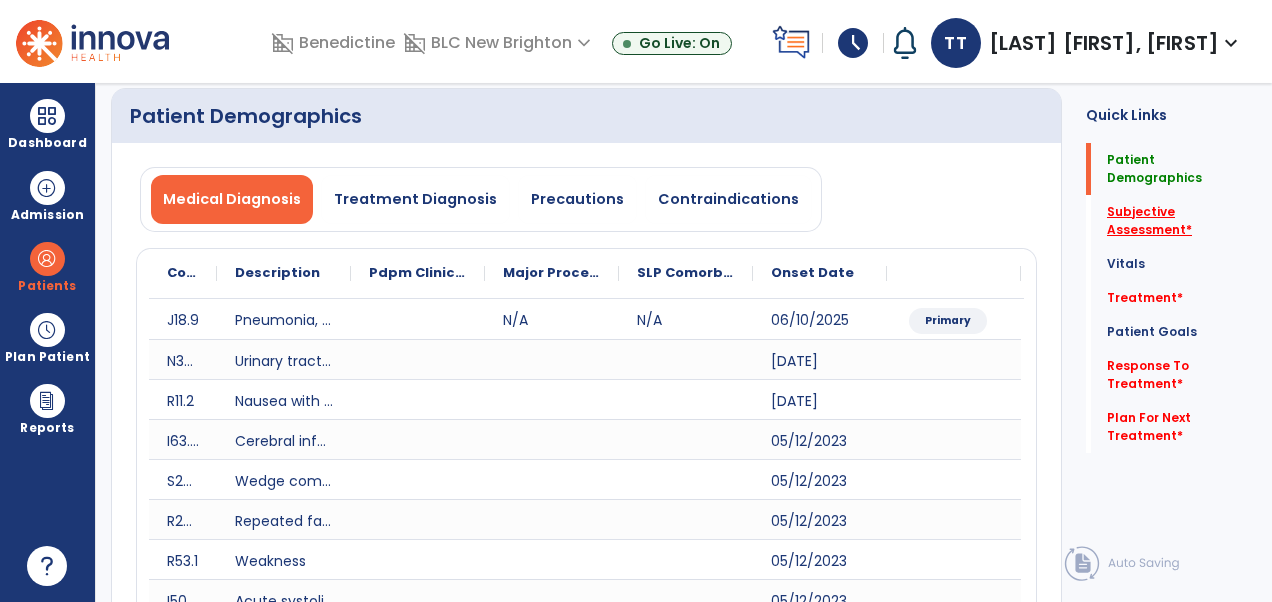 click on "Subjective Assessment   *" 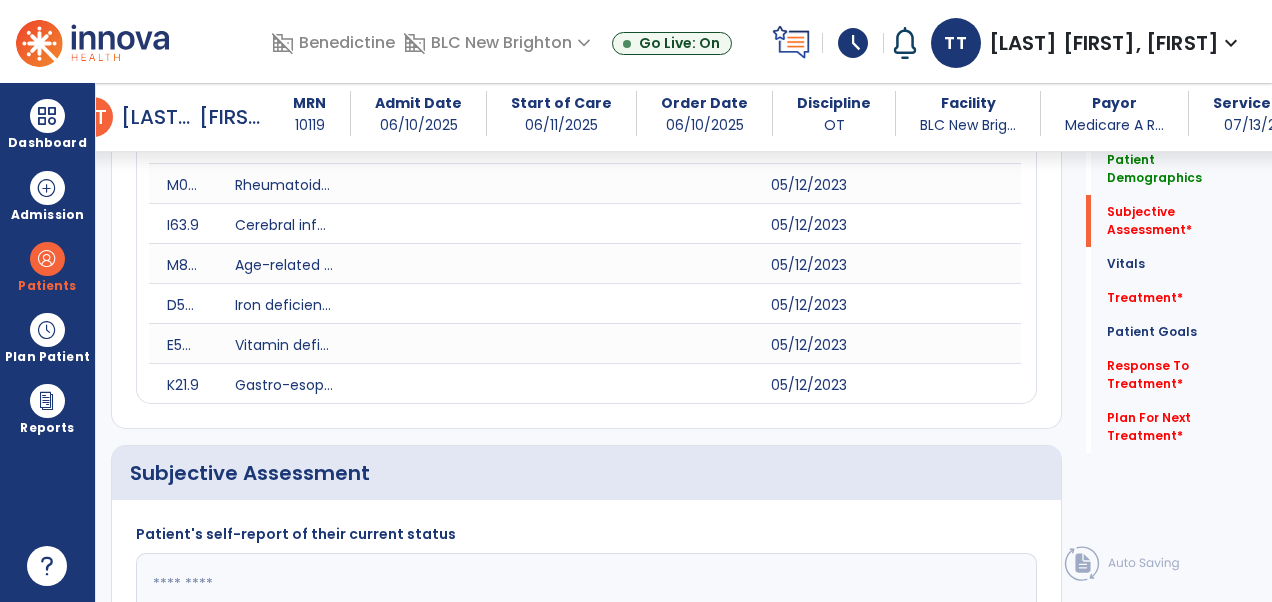scroll, scrollTop: 1464, scrollLeft: 0, axis: vertical 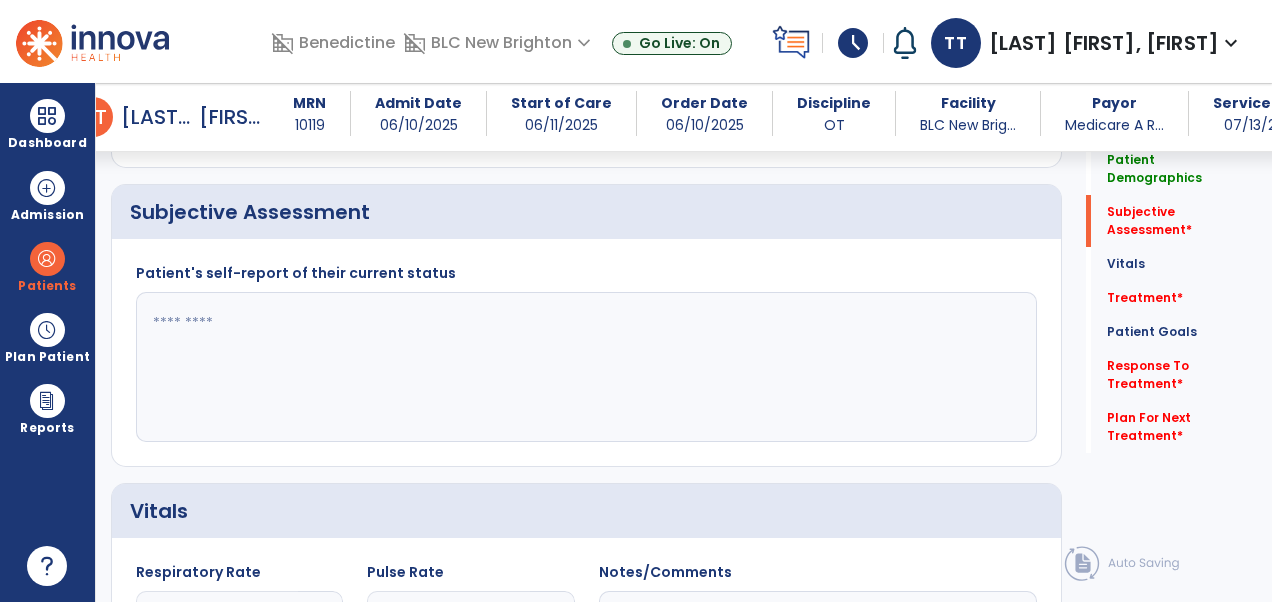 click 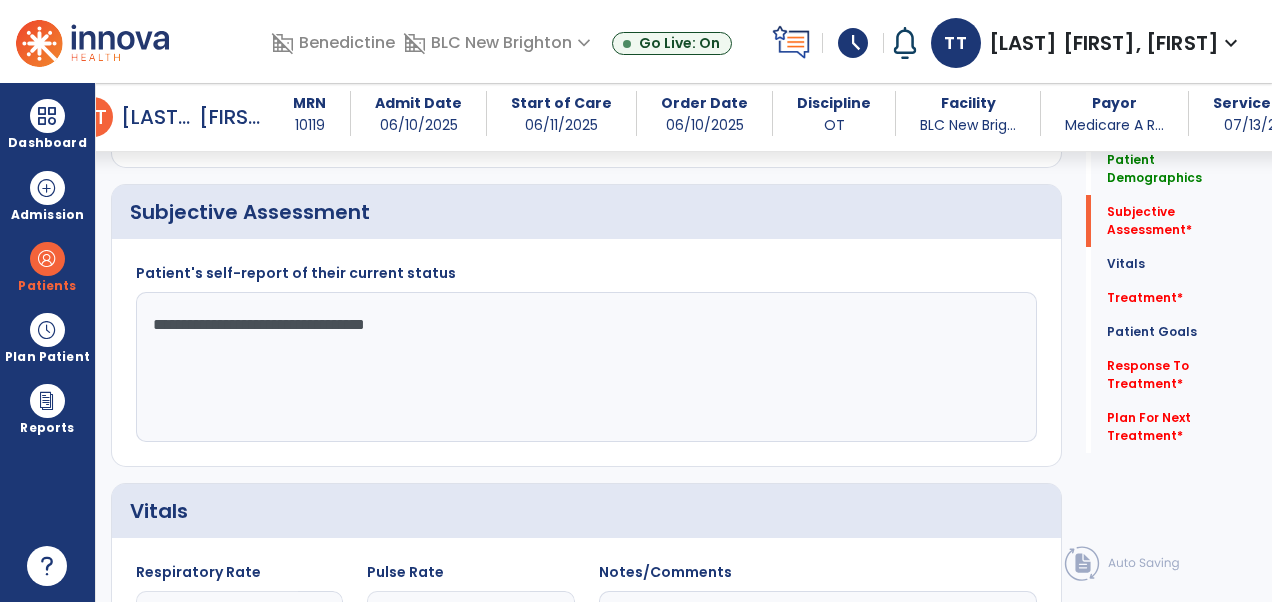 type on "**********" 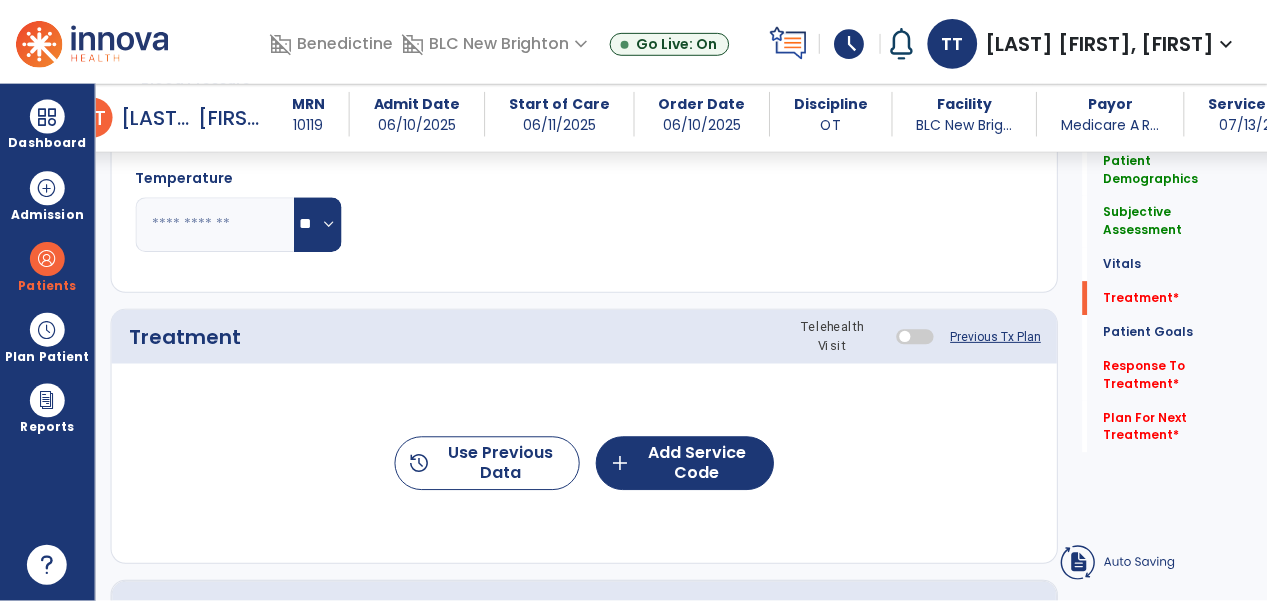 scroll, scrollTop: 2152, scrollLeft: 0, axis: vertical 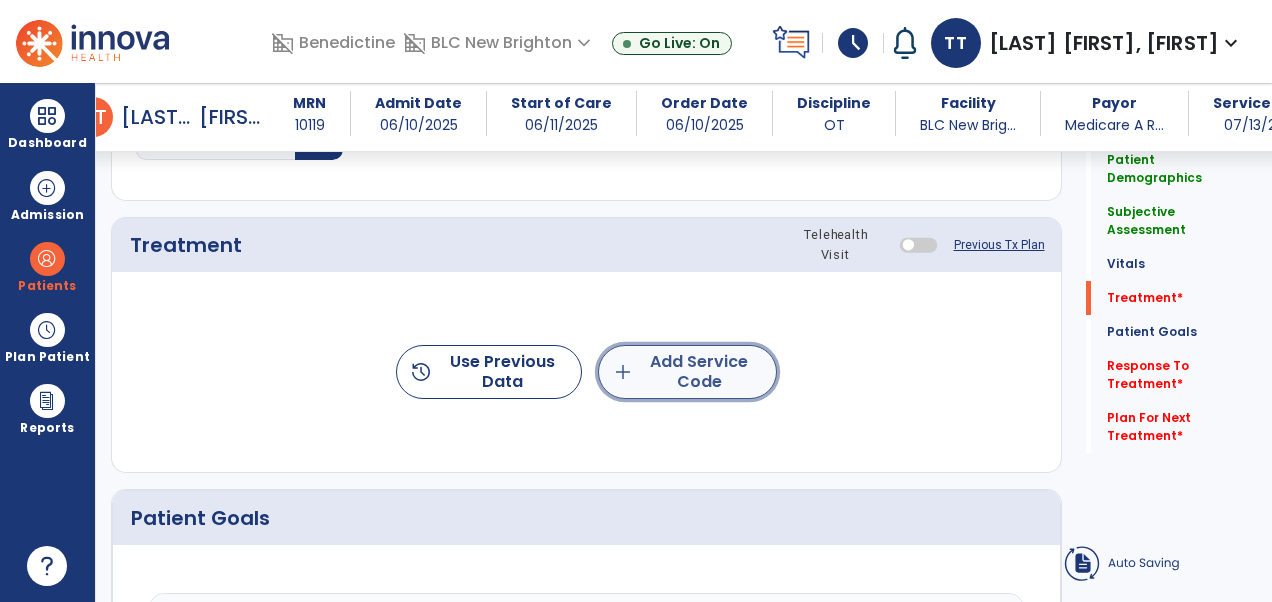 click on "add  Add Service Code" 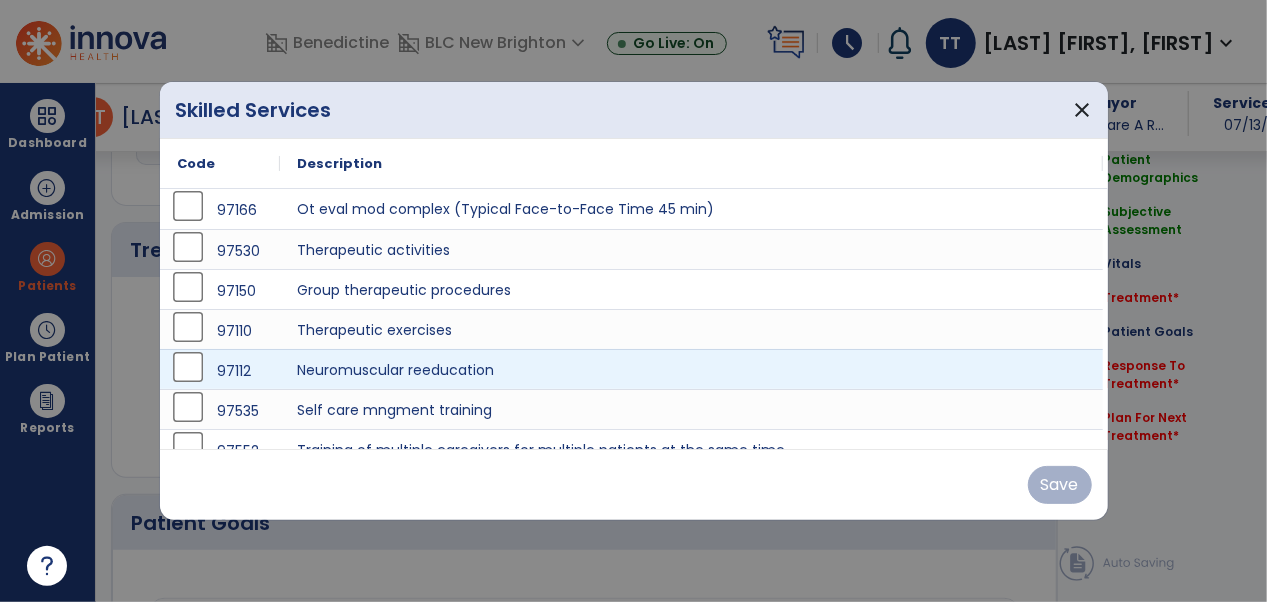 scroll, scrollTop: 2152, scrollLeft: 0, axis: vertical 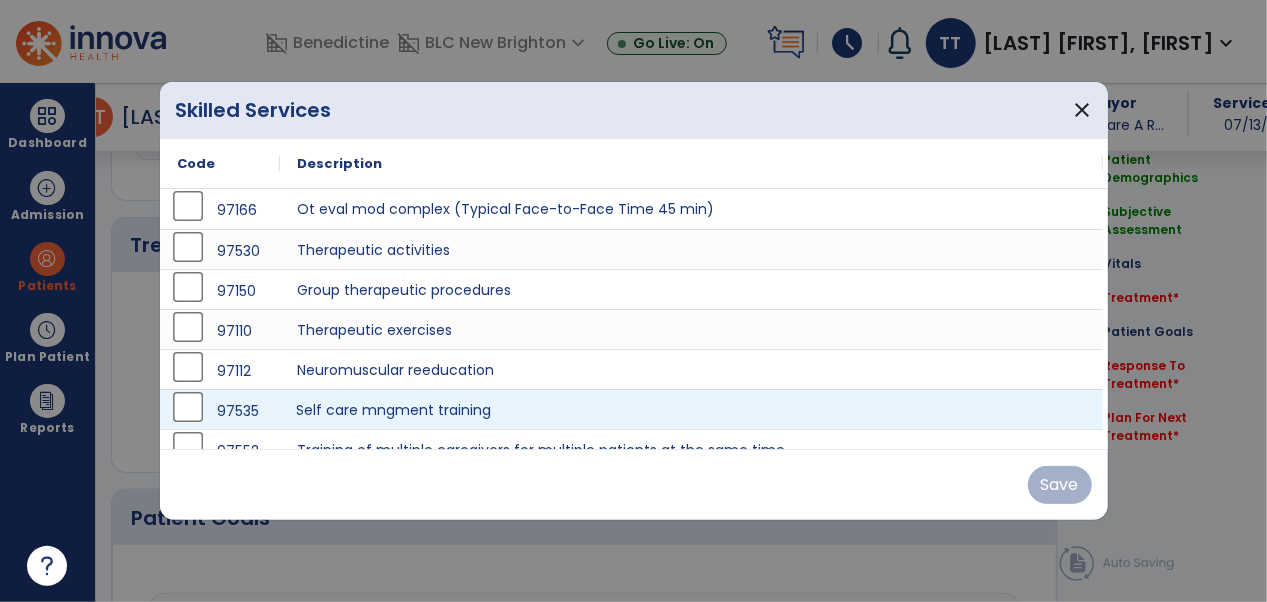 click on "Self care mngment training" at bounding box center (692, 409) 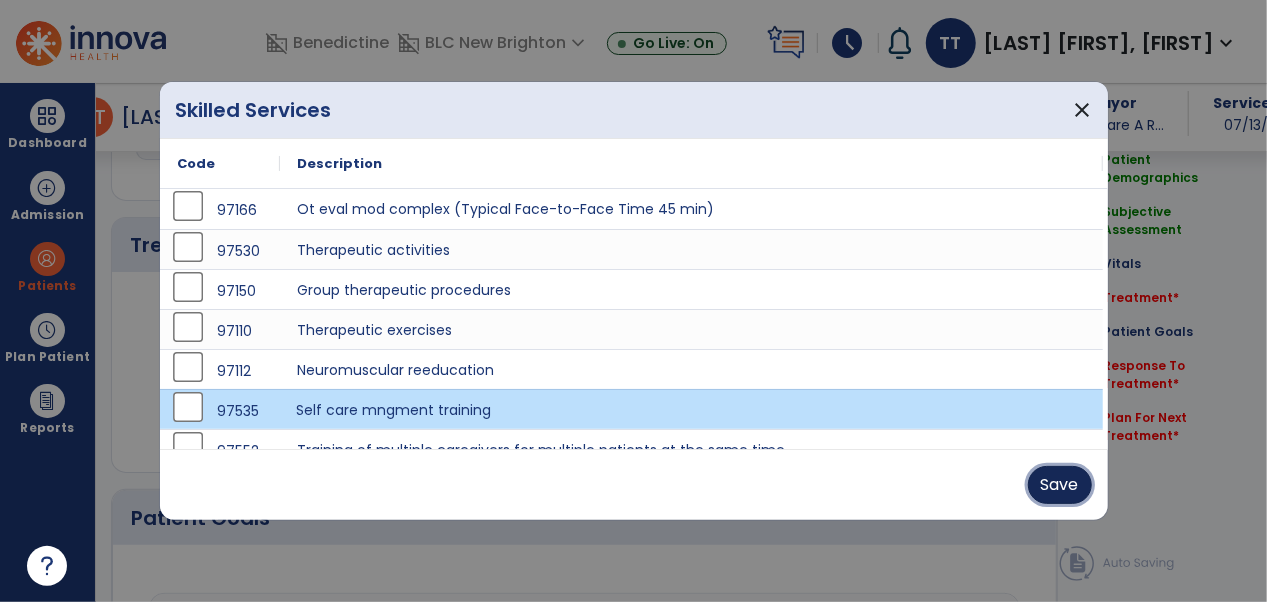 click on "Save" at bounding box center [1060, 485] 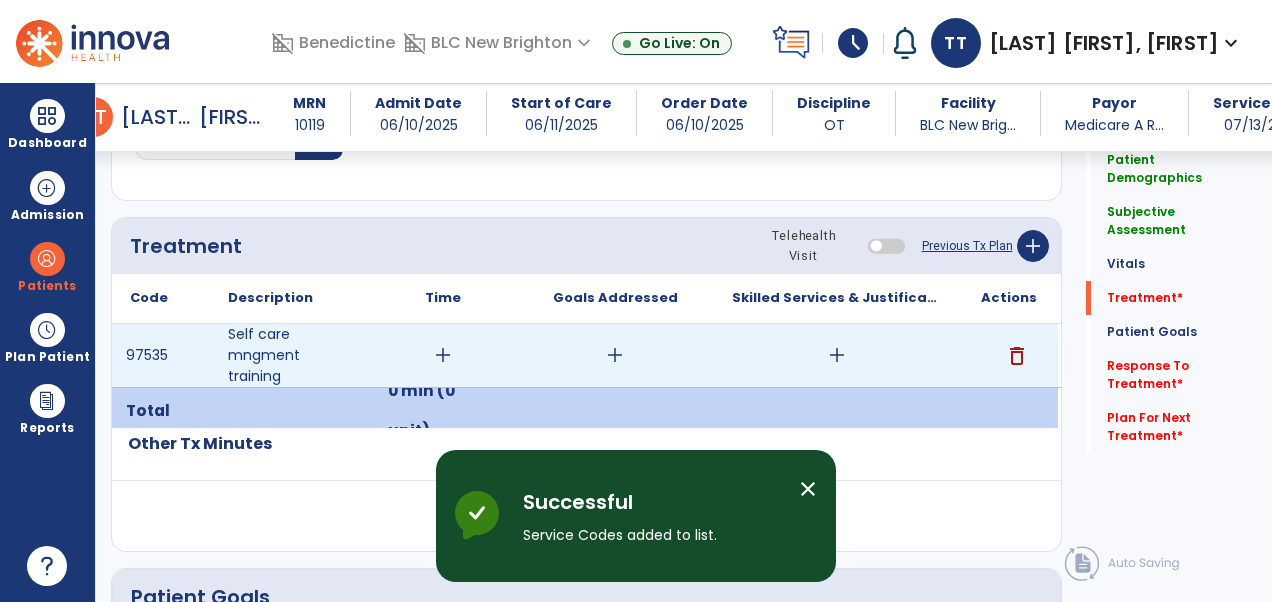 click on "add" at bounding box center (443, 355) 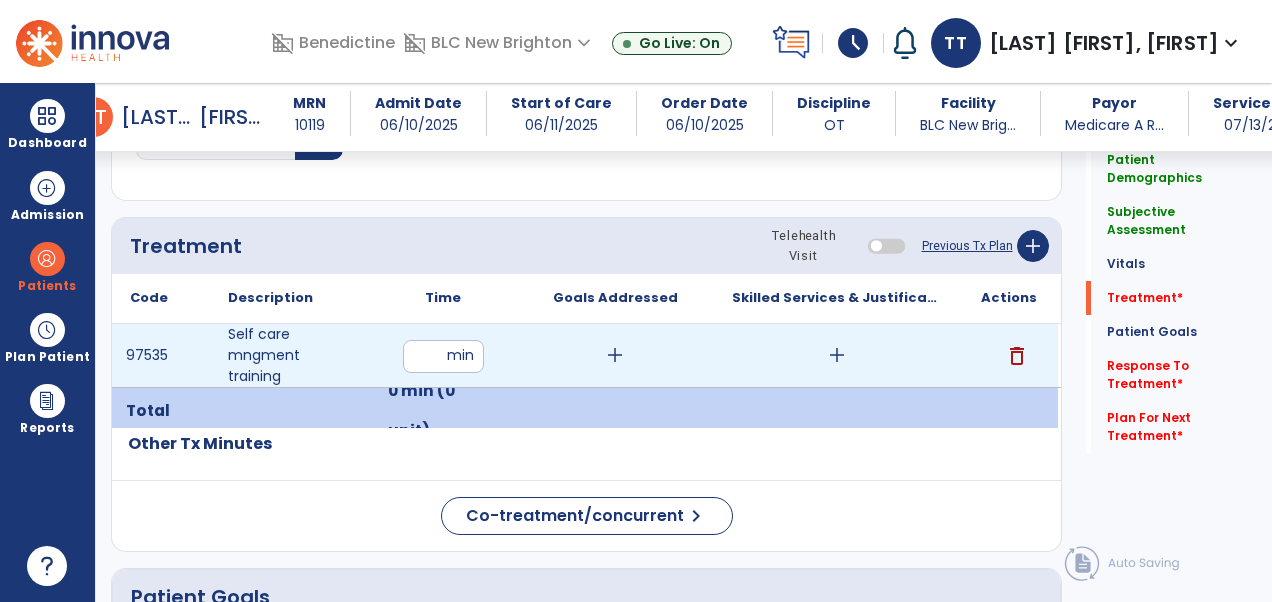 type on "**" 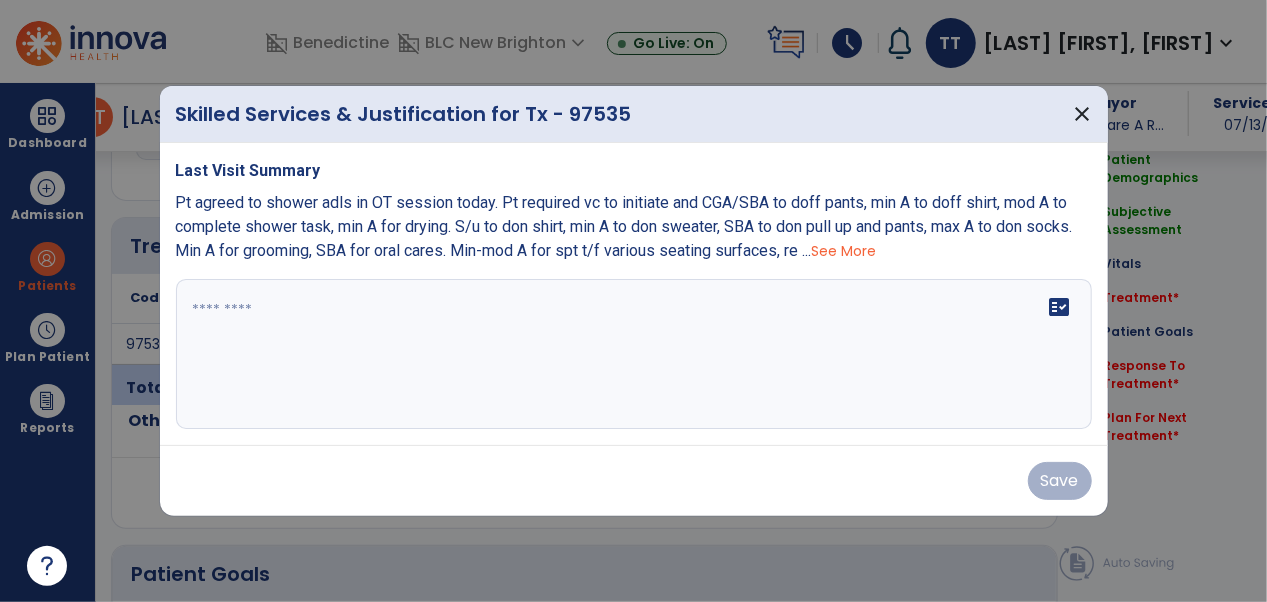 click on "fact_check" at bounding box center [634, 354] 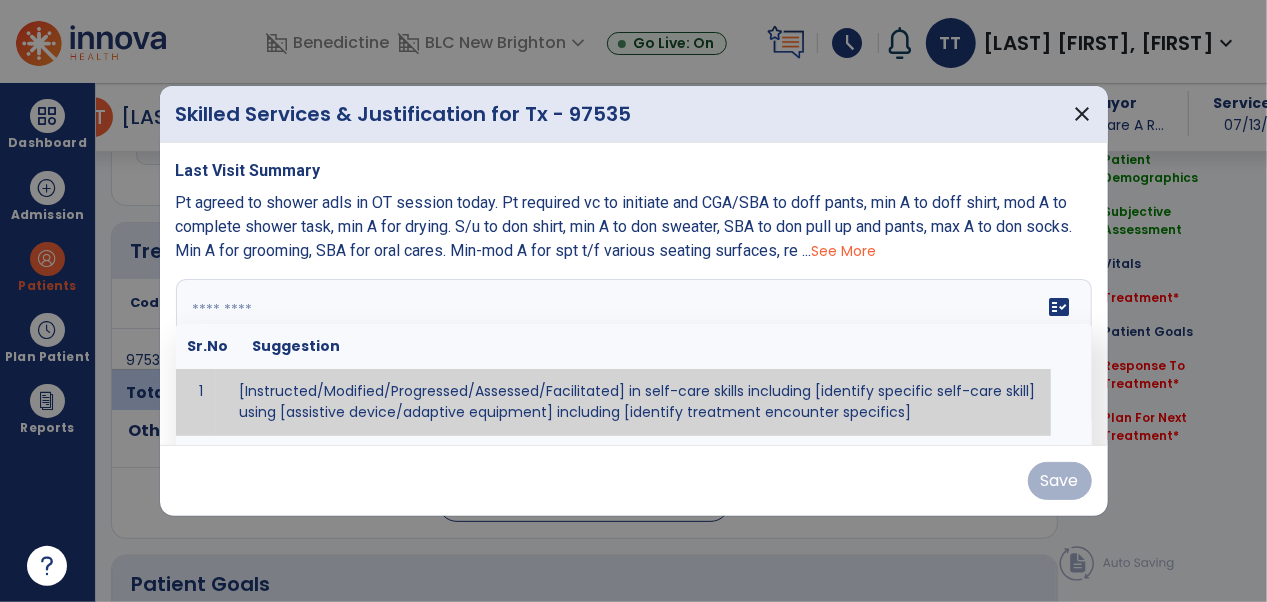 scroll, scrollTop: 2152, scrollLeft: 0, axis: vertical 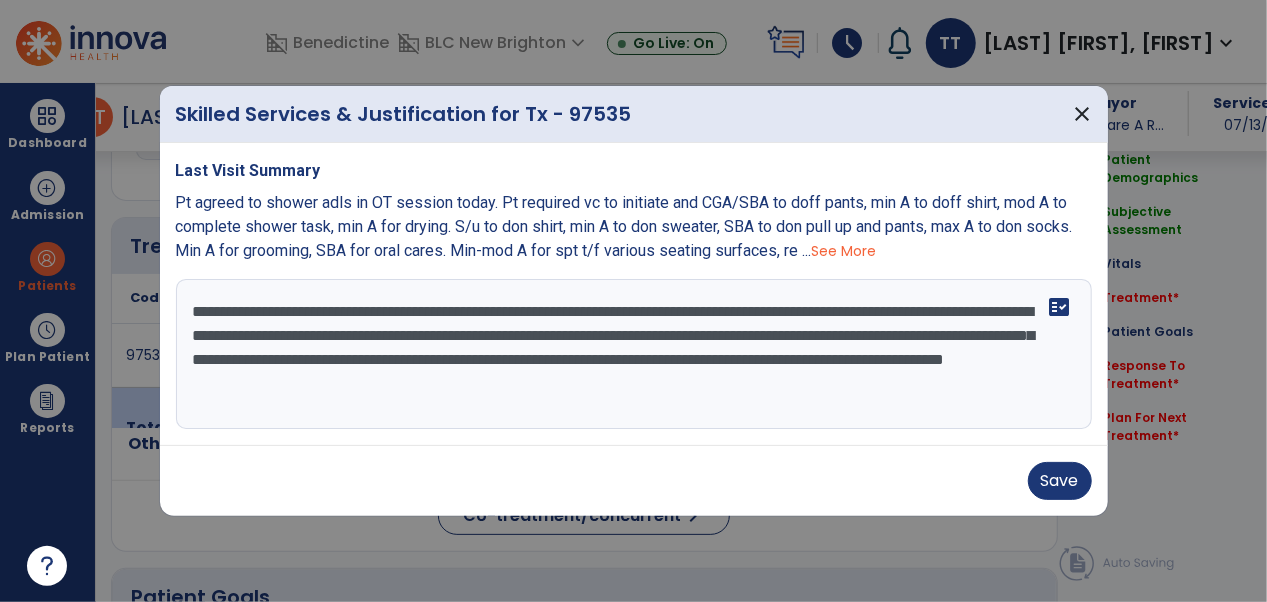 click on "**********" at bounding box center (634, 354) 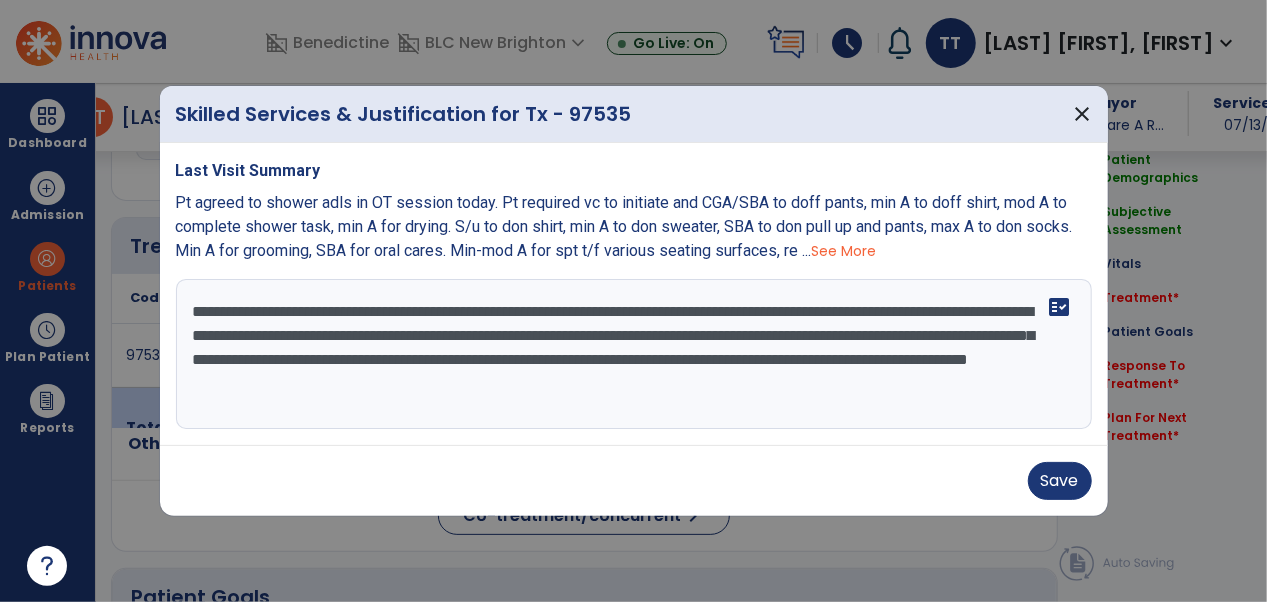 click on "**********" at bounding box center (634, 354) 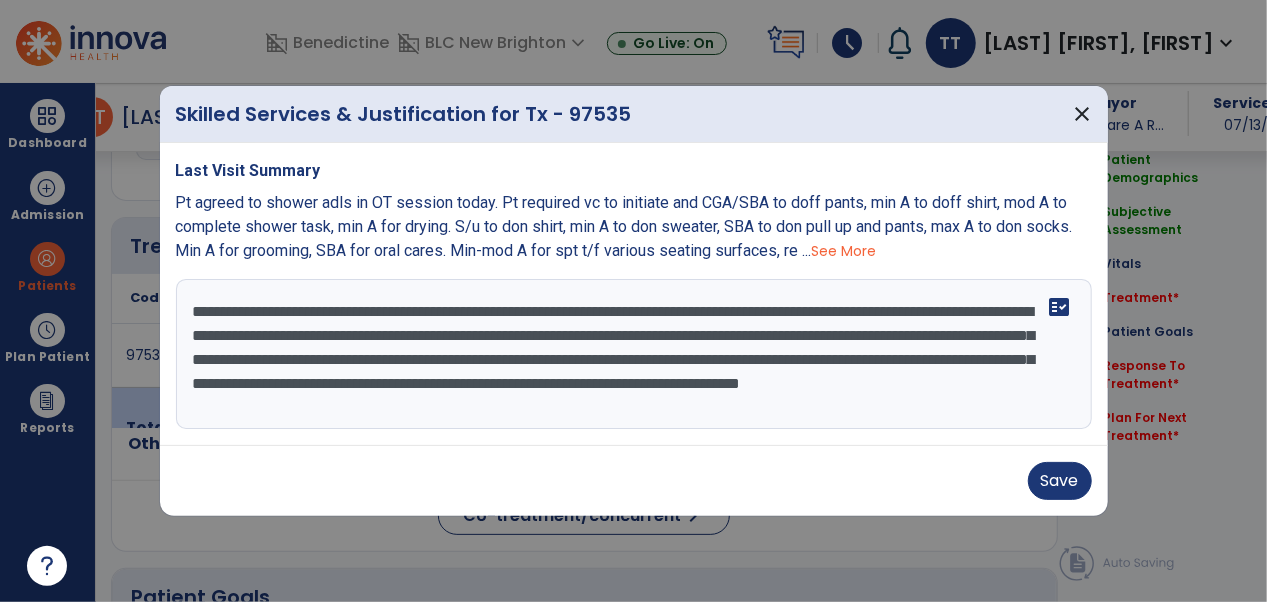 scroll, scrollTop: 14, scrollLeft: 0, axis: vertical 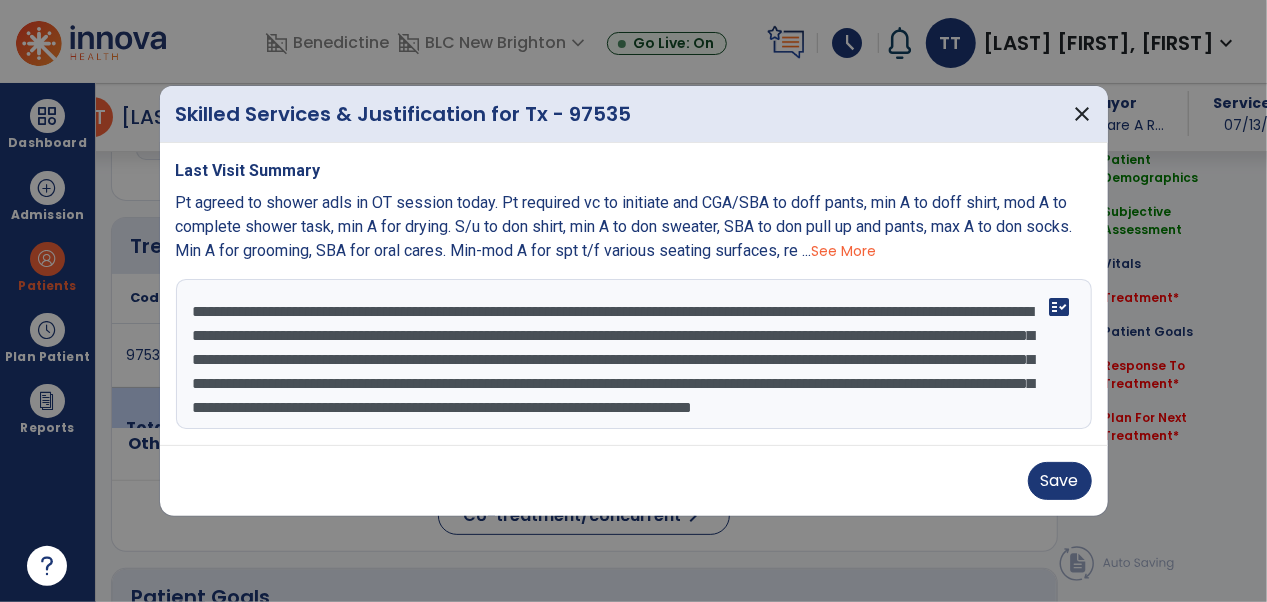 click on "Last Visit Summary Pt agreed to shower adls in OT session today. Pt required vc to initiate and CGA/SBA to doff pants, min A to doff shirt, mod A to complete shower task, min A for drying. S/u to don shirt, min A to don sweater, SBA to don pull up and pants, max A to don socks. Min A for grooming, SBA for oral cares. Min-mod A for spt t/f various seating surfaces, re ...  See More   fact_check" at bounding box center [634, 294] 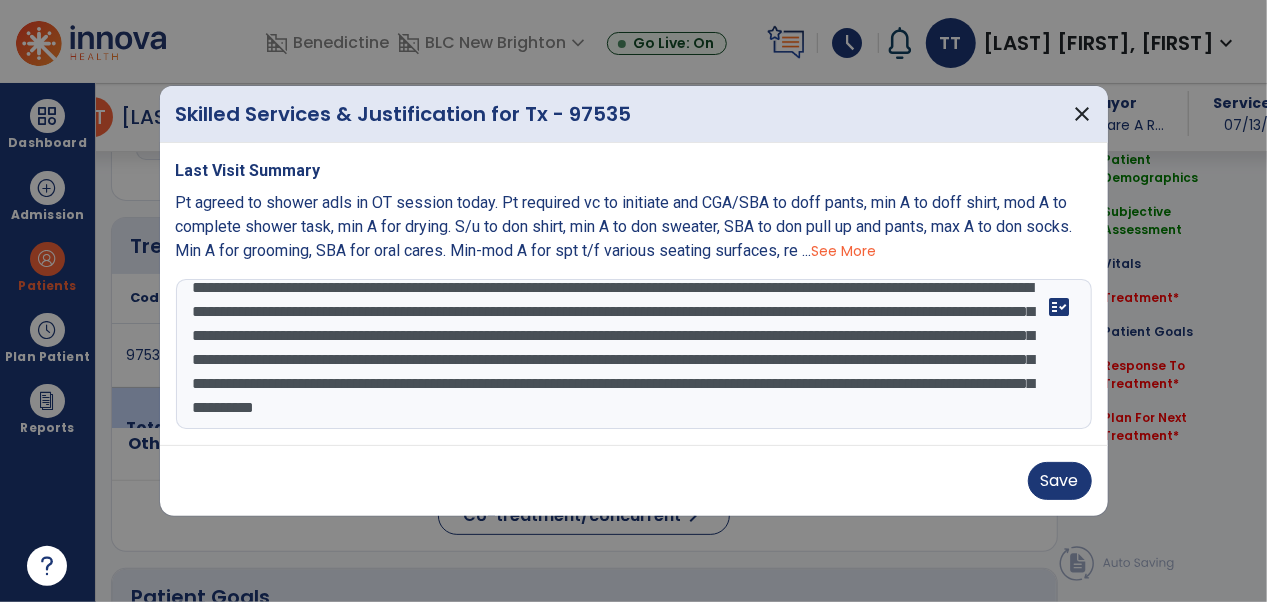 scroll, scrollTop: 62, scrollLeft: 0, axis: vertical 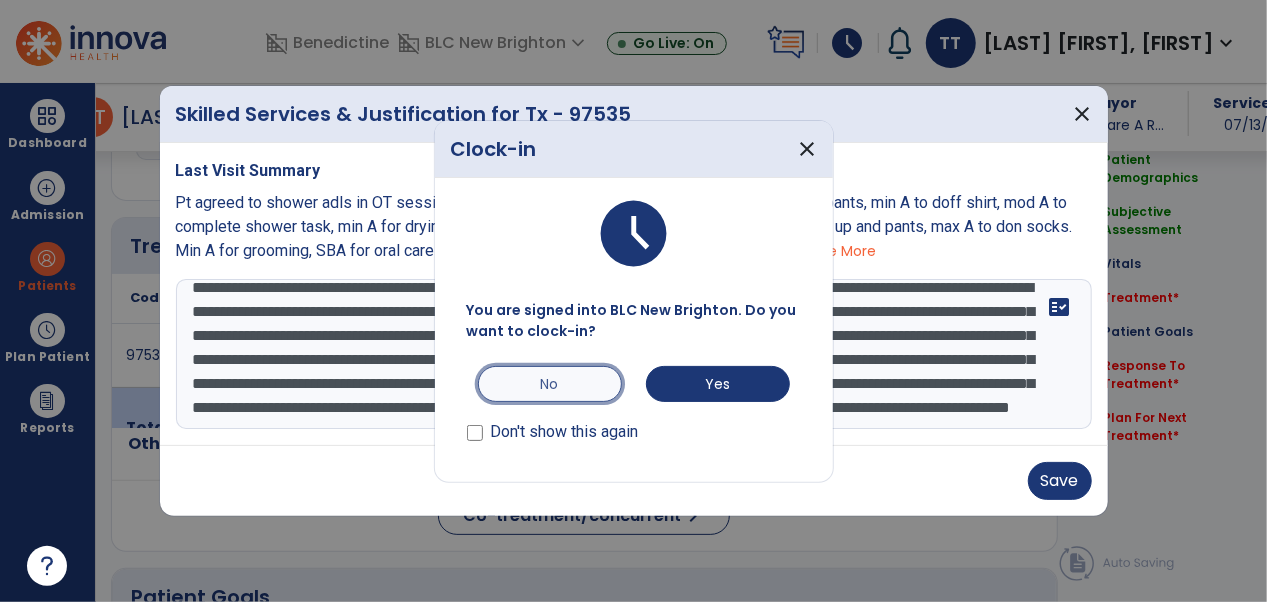 click on "No" at bounding box center [550, 384] 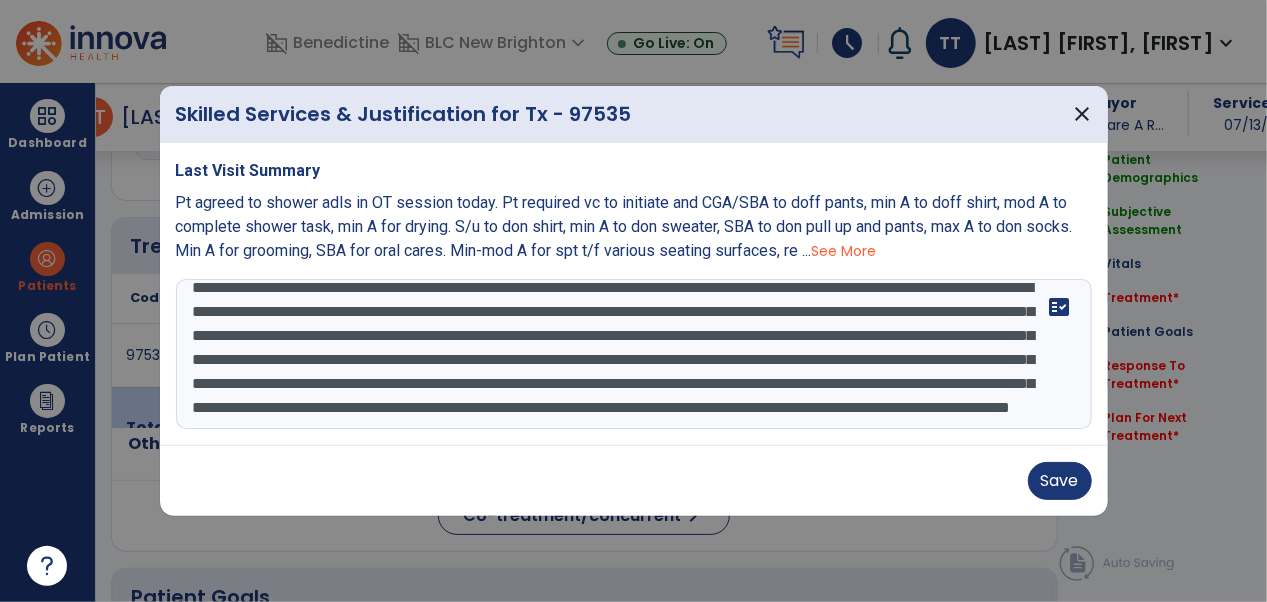 click on "**********" at bounding box center (634, 354) 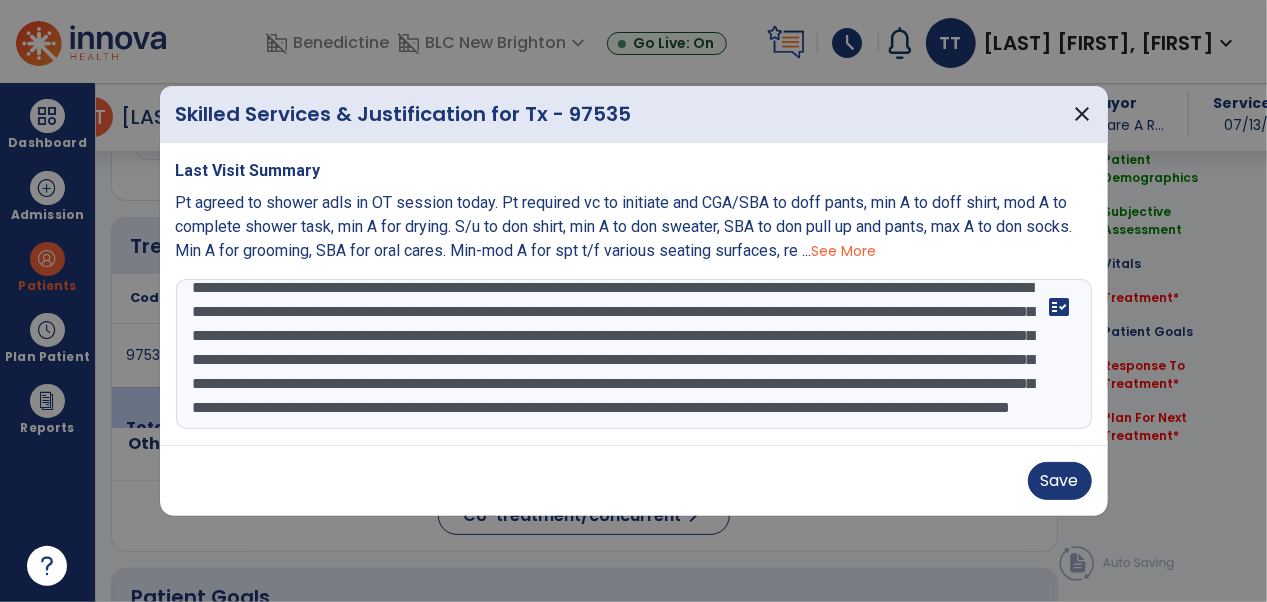 click on "**********" at bounding box center (634, 354) 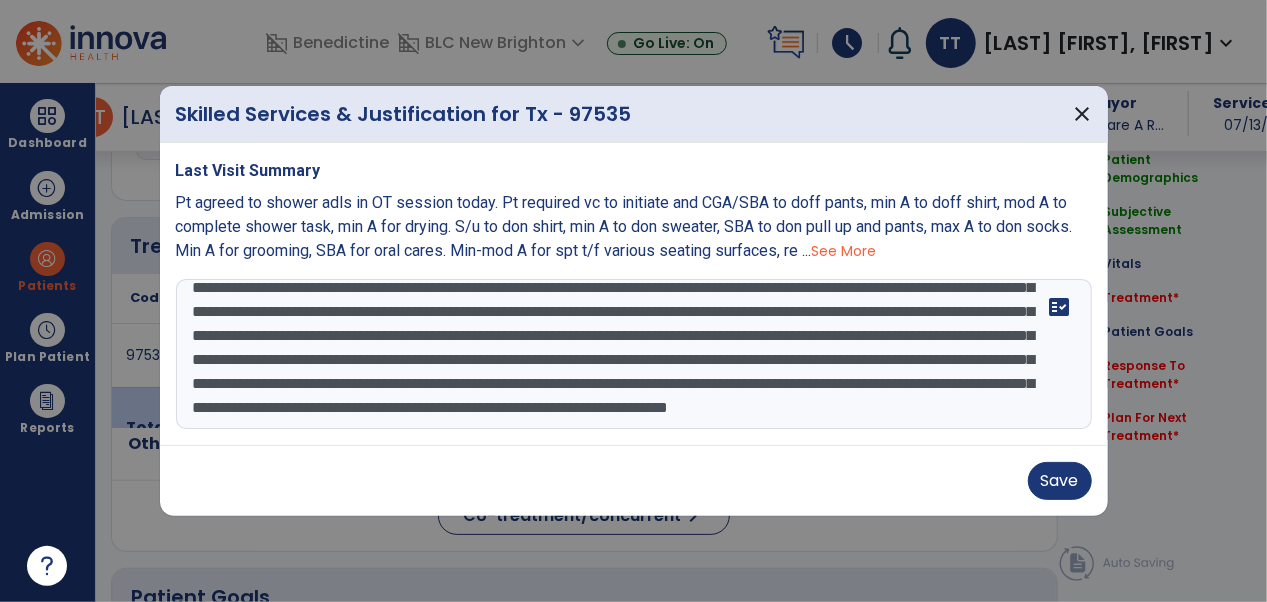 scroll, scrollTop: 110, scrollLeft: 0, axis: vertical 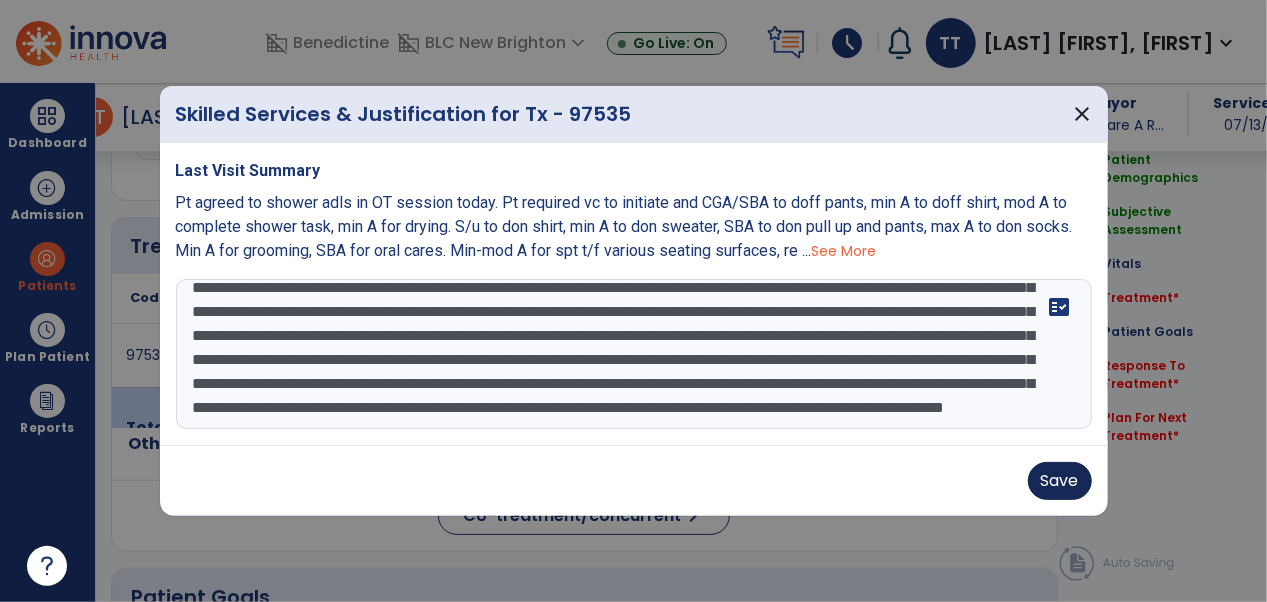 type on "**********" 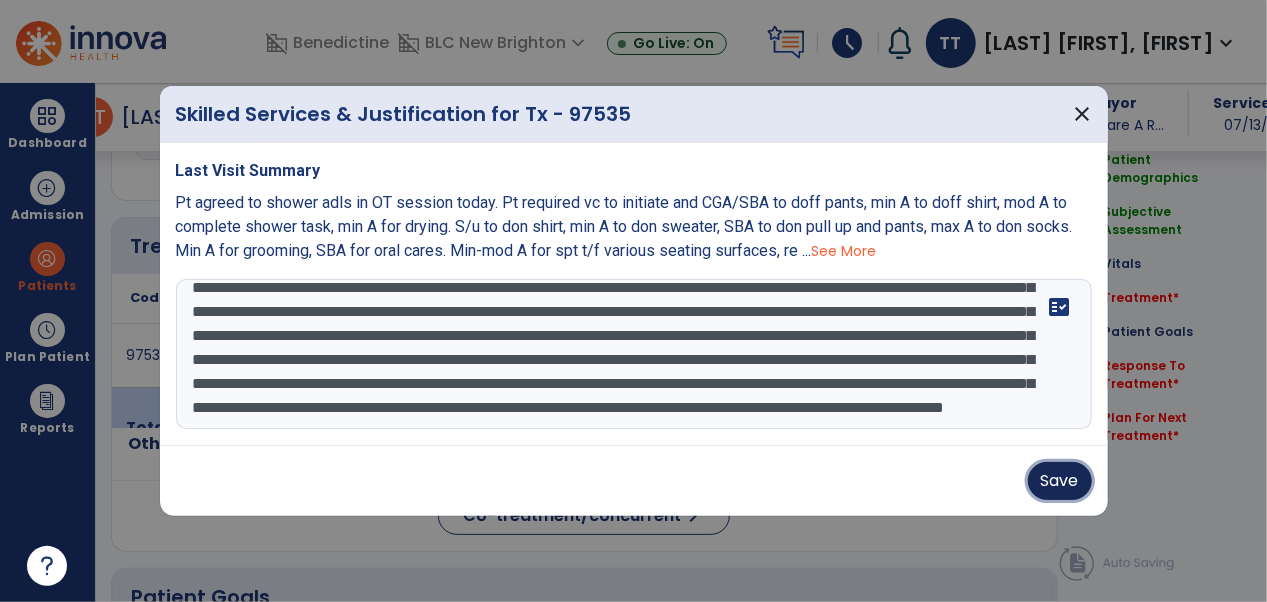 click on "Save" at bounding box center [1060, 481] 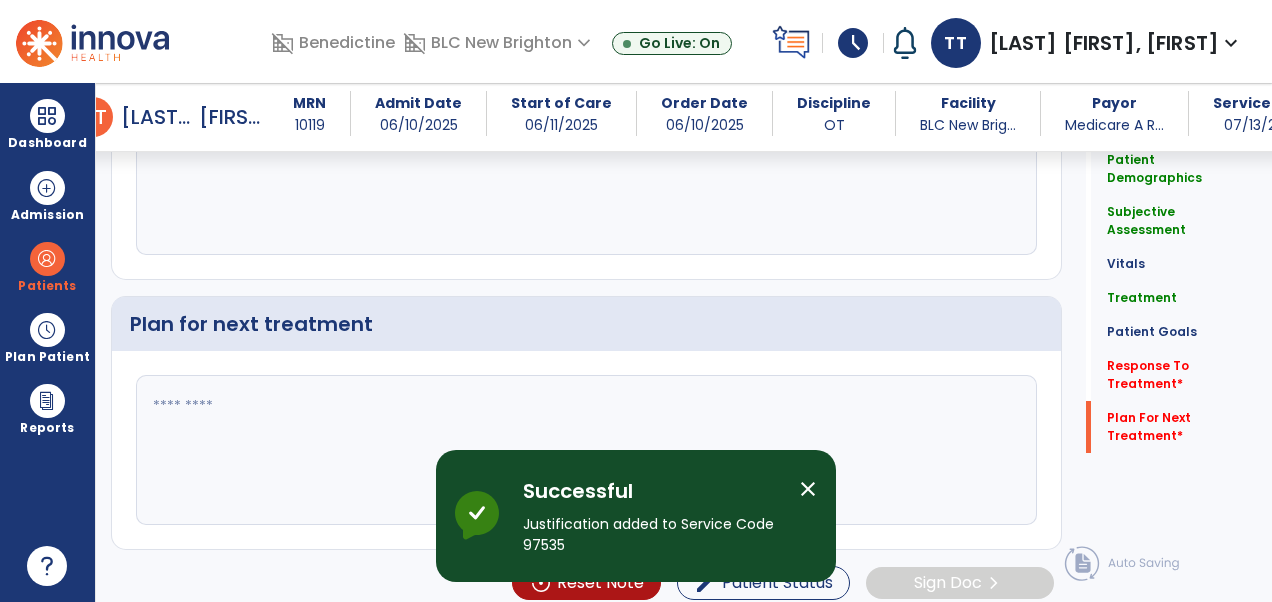 scroll, scrollTop: 4364, scrollLeft: 0, axis: vertical 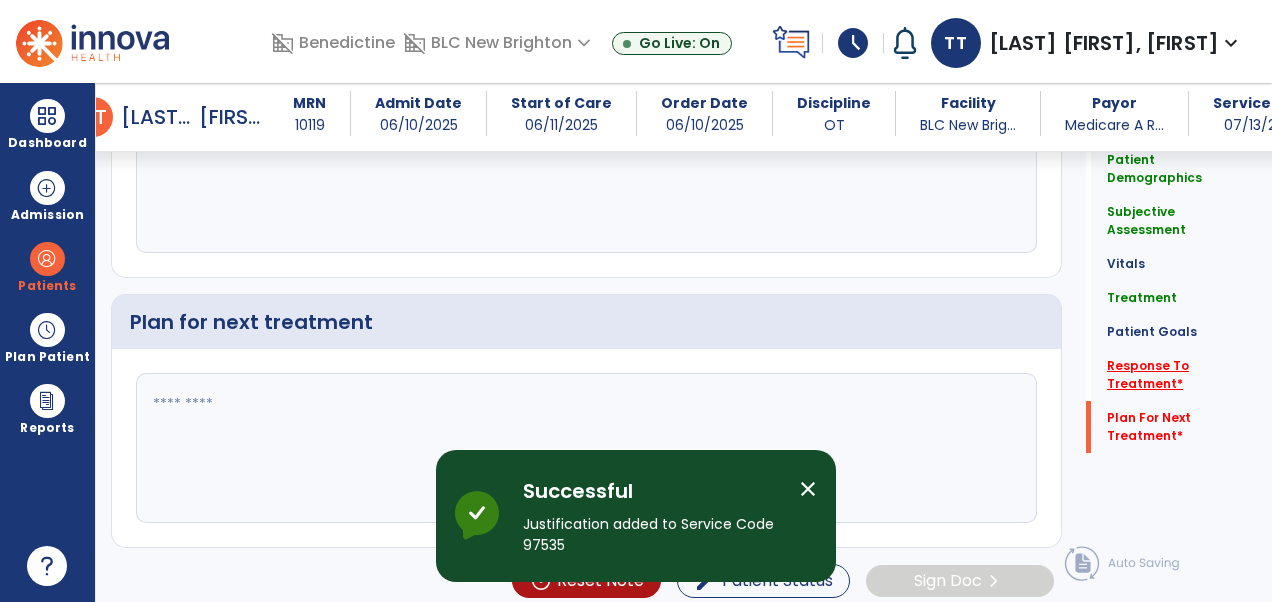 click on "Response To Treatment   *" 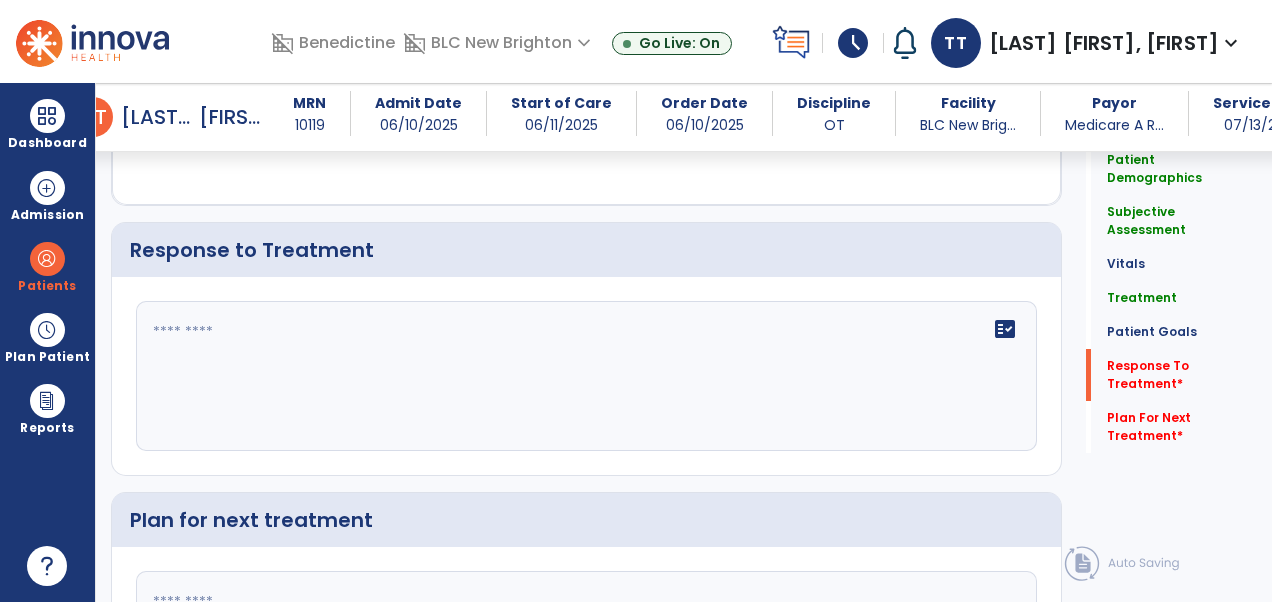 scroll, scrollTop: 4163, scrollLeft: 0, axis: vertical 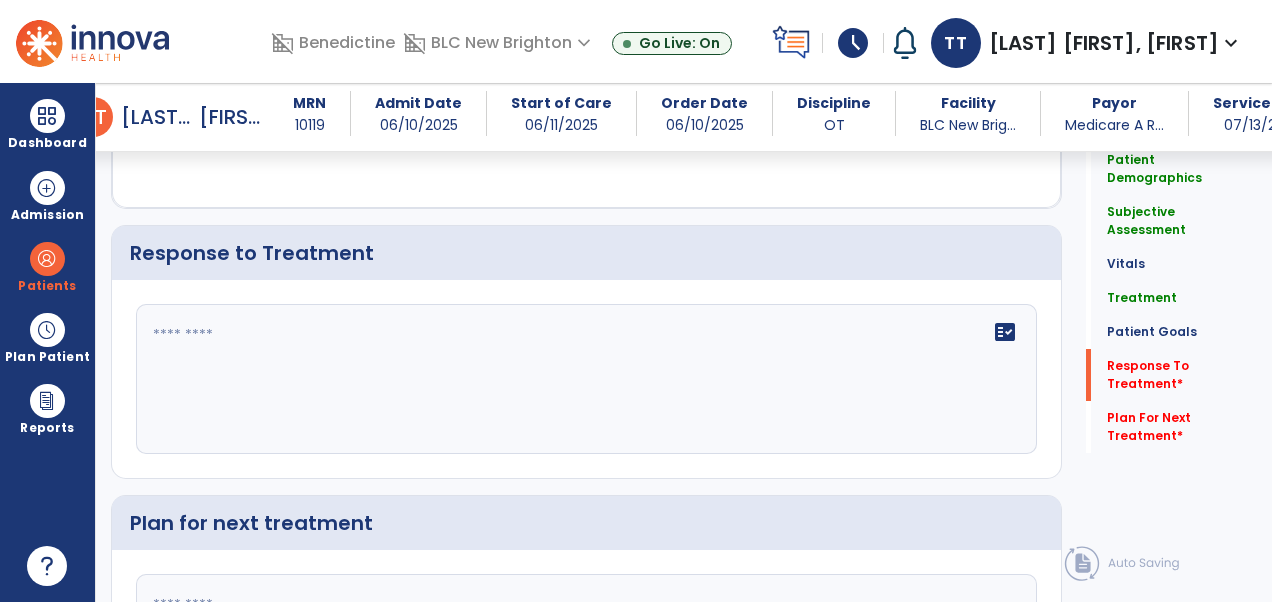 click on "fact_check" 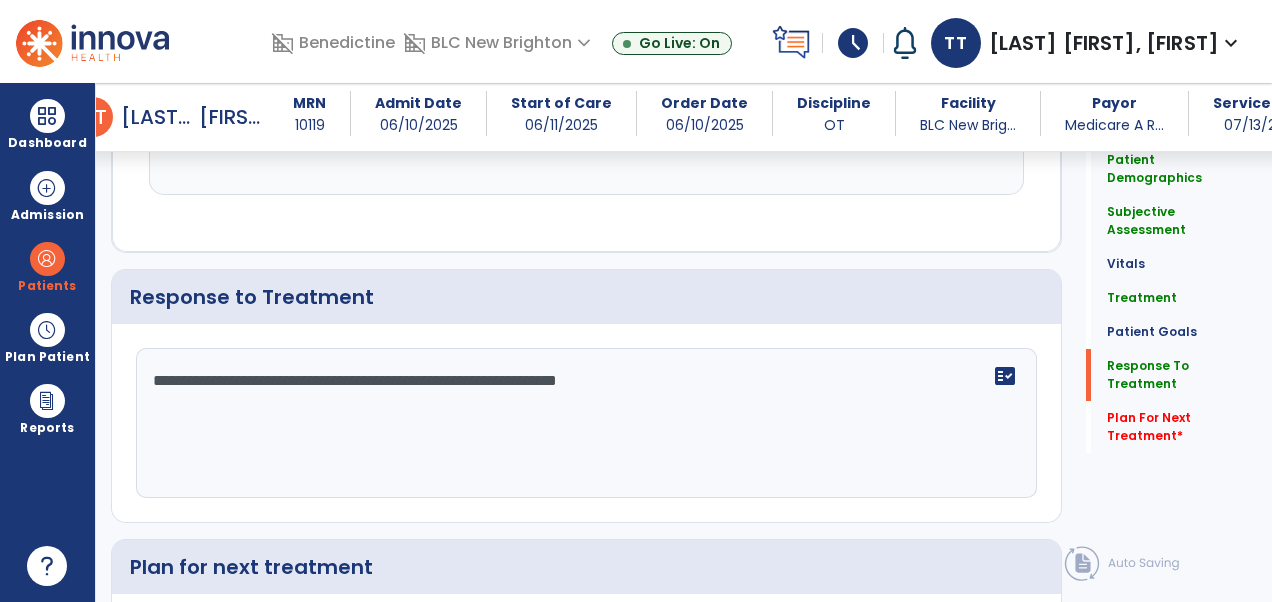 scroll, scrollTop: 4163, scrollLeft: 0, axis: vertical 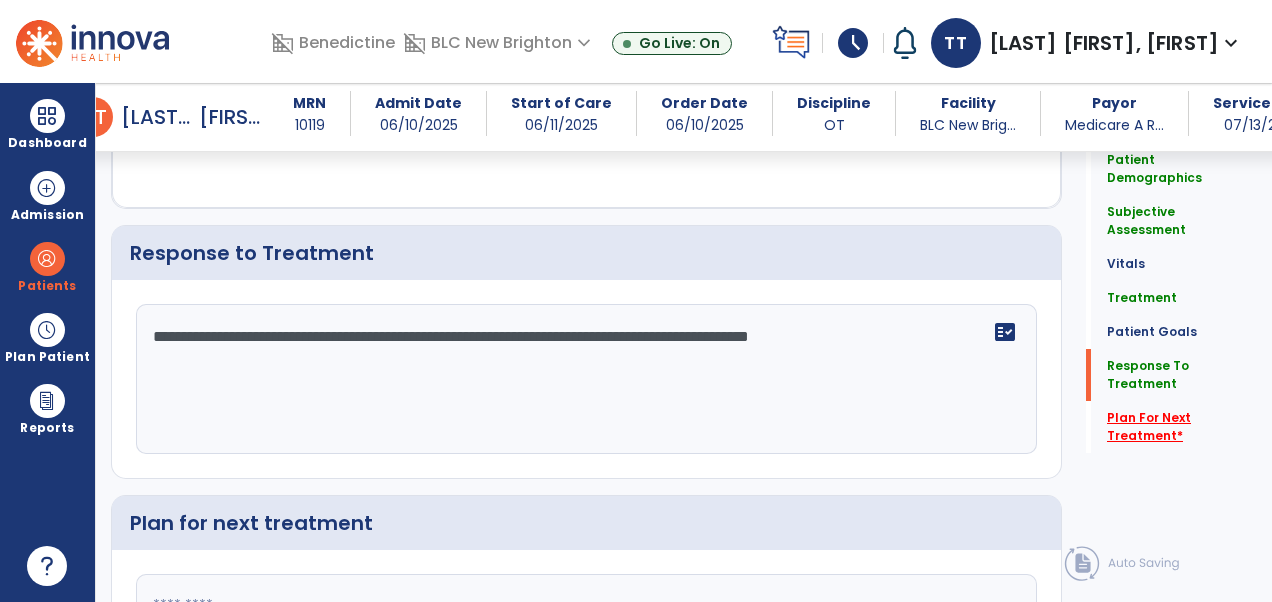 type on "**********" 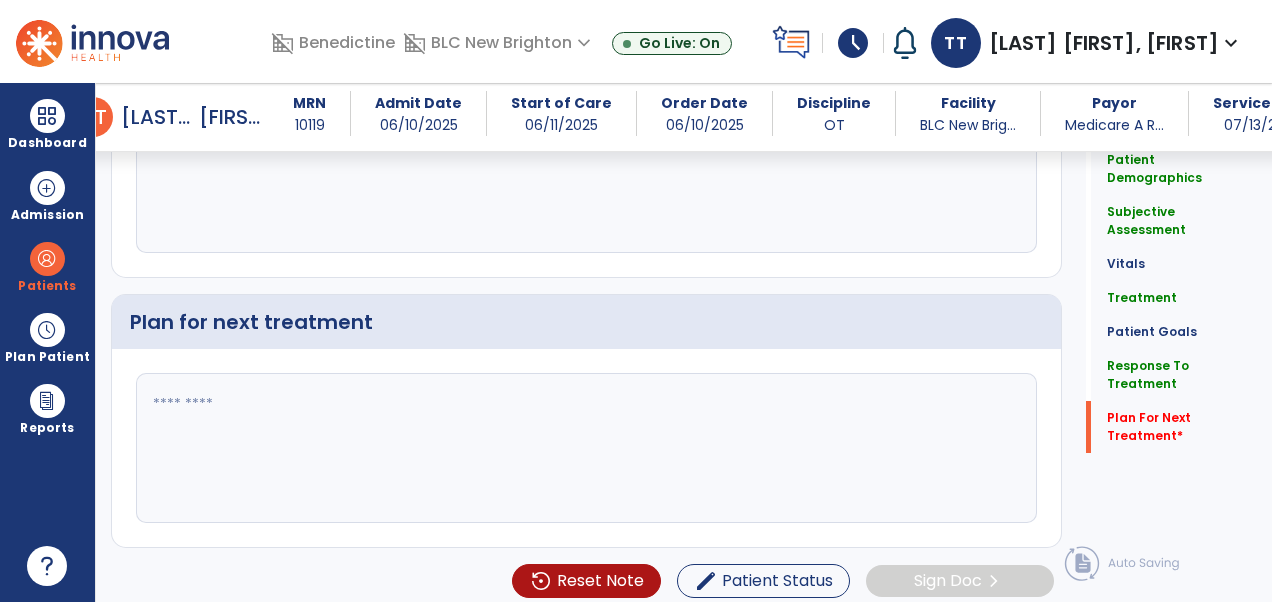 click 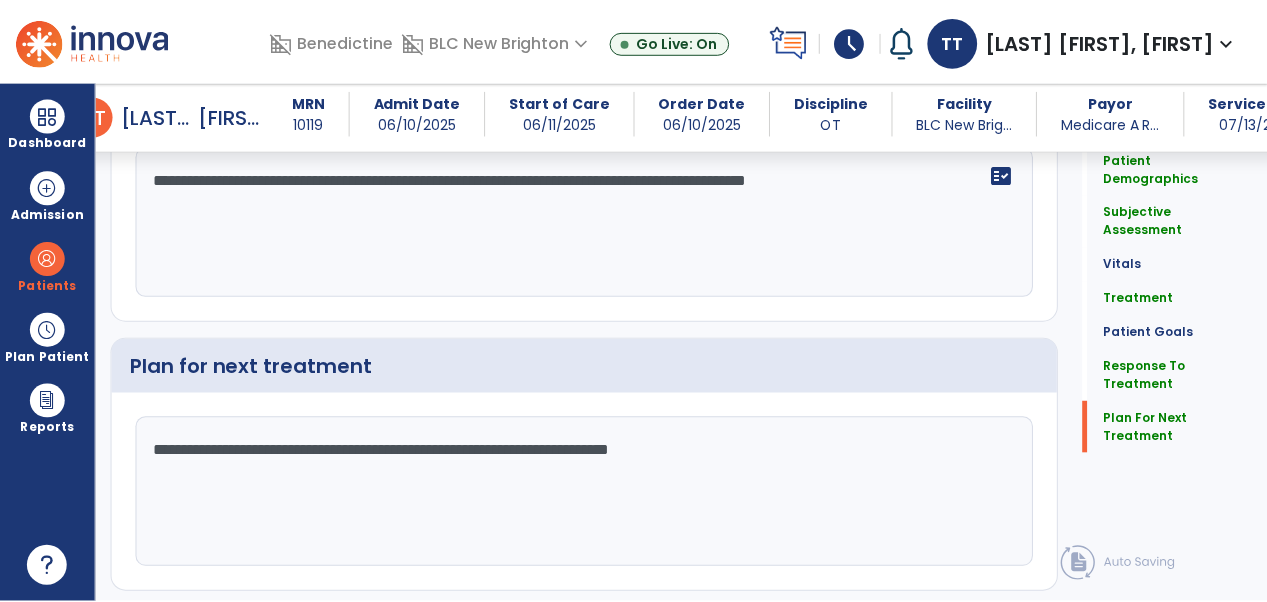 scroll, scrollTop: 4364, scrollLeft: 0, axis: vertical 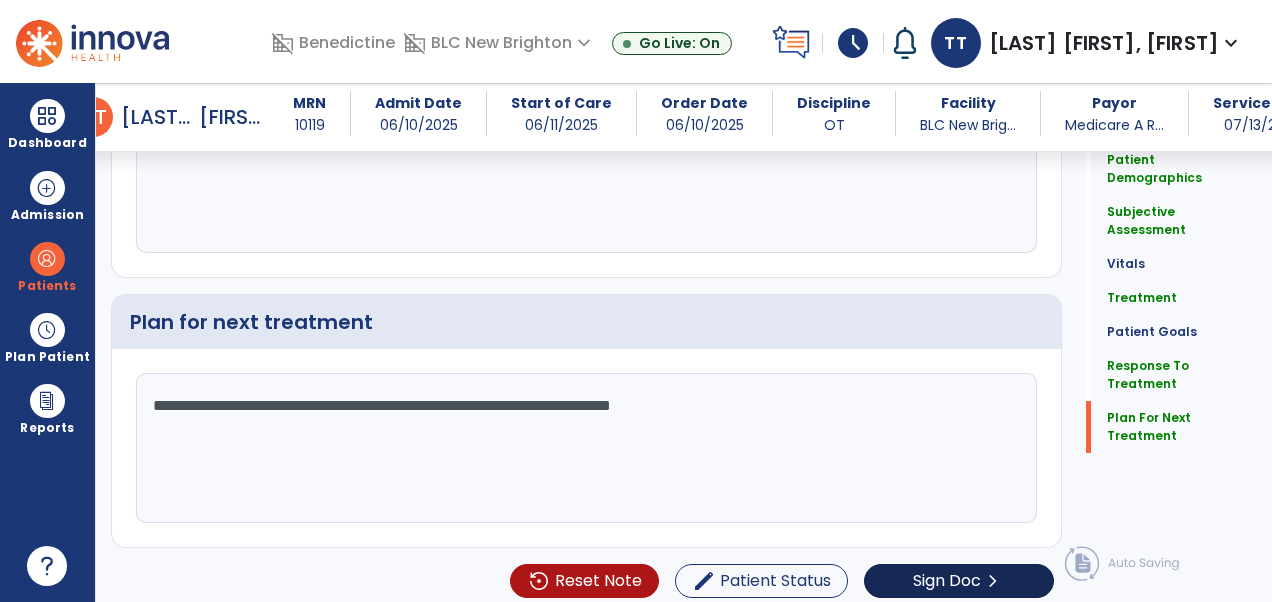 type on "**********" 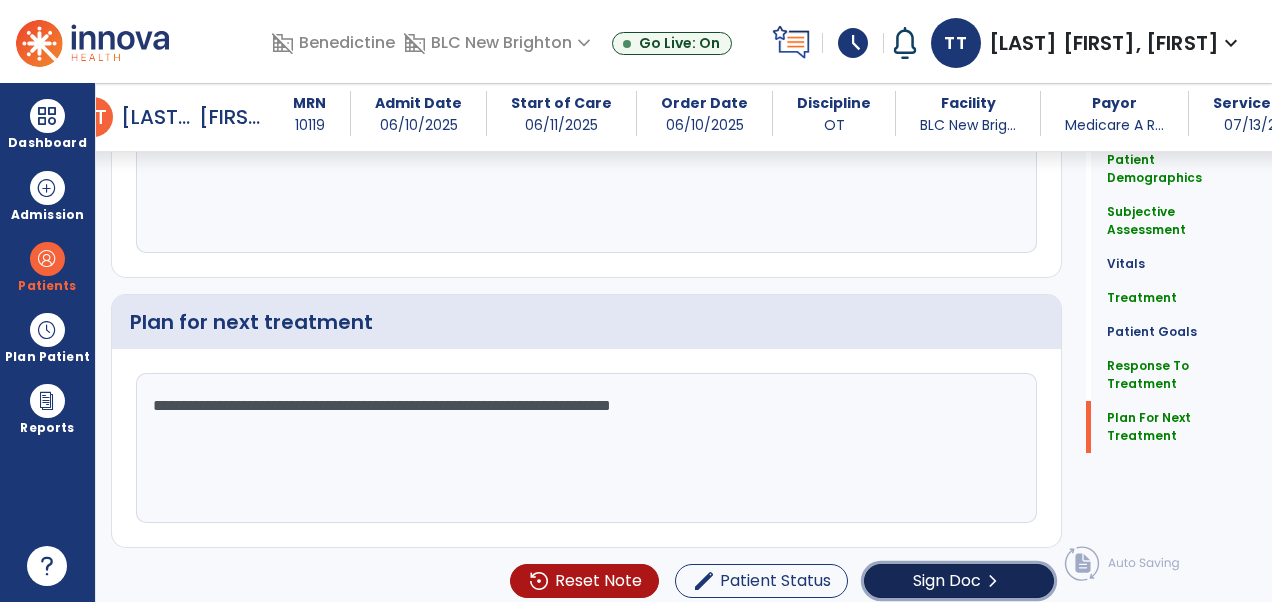click on "chevron_right" 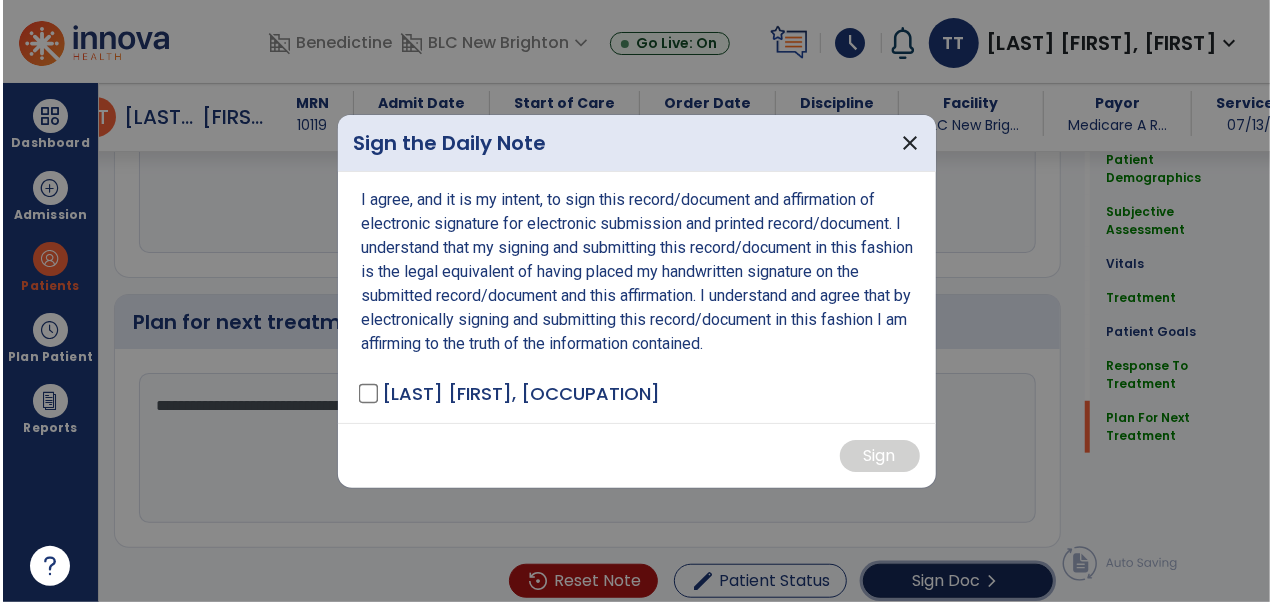 scroll, scrollTop: 4364, scrollLeft: 0, axis: vertical 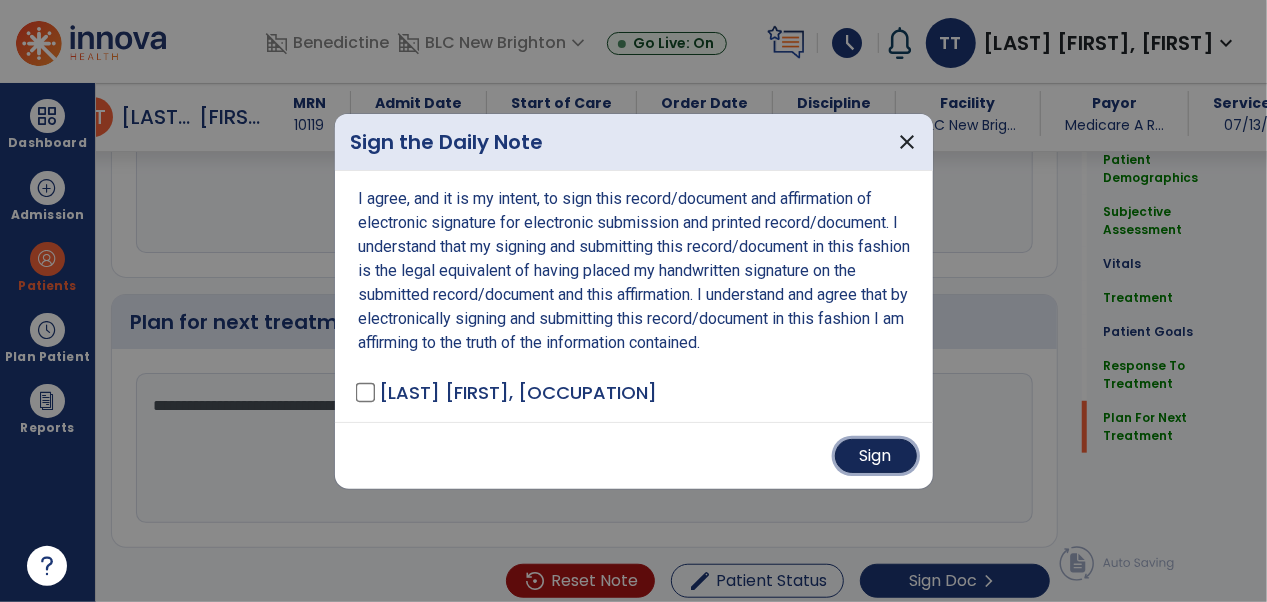 click on "Sign" at bounding box center (876, 456) 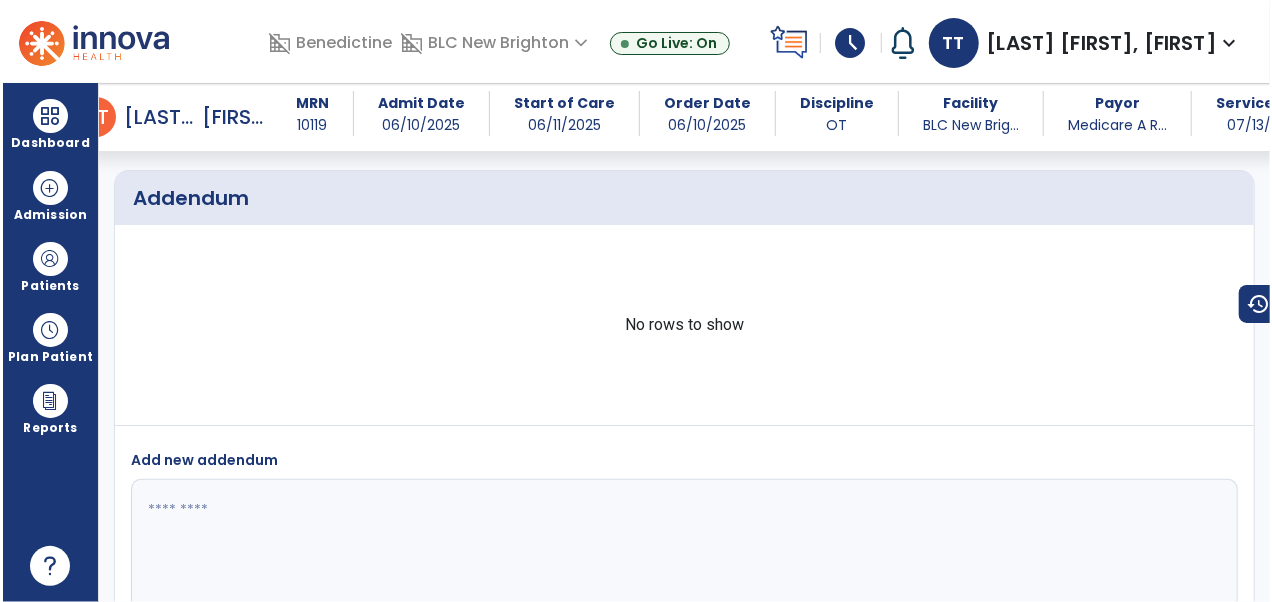 scroll, scrollTop: 7501, scrollLeft: 0, axis: vertical 